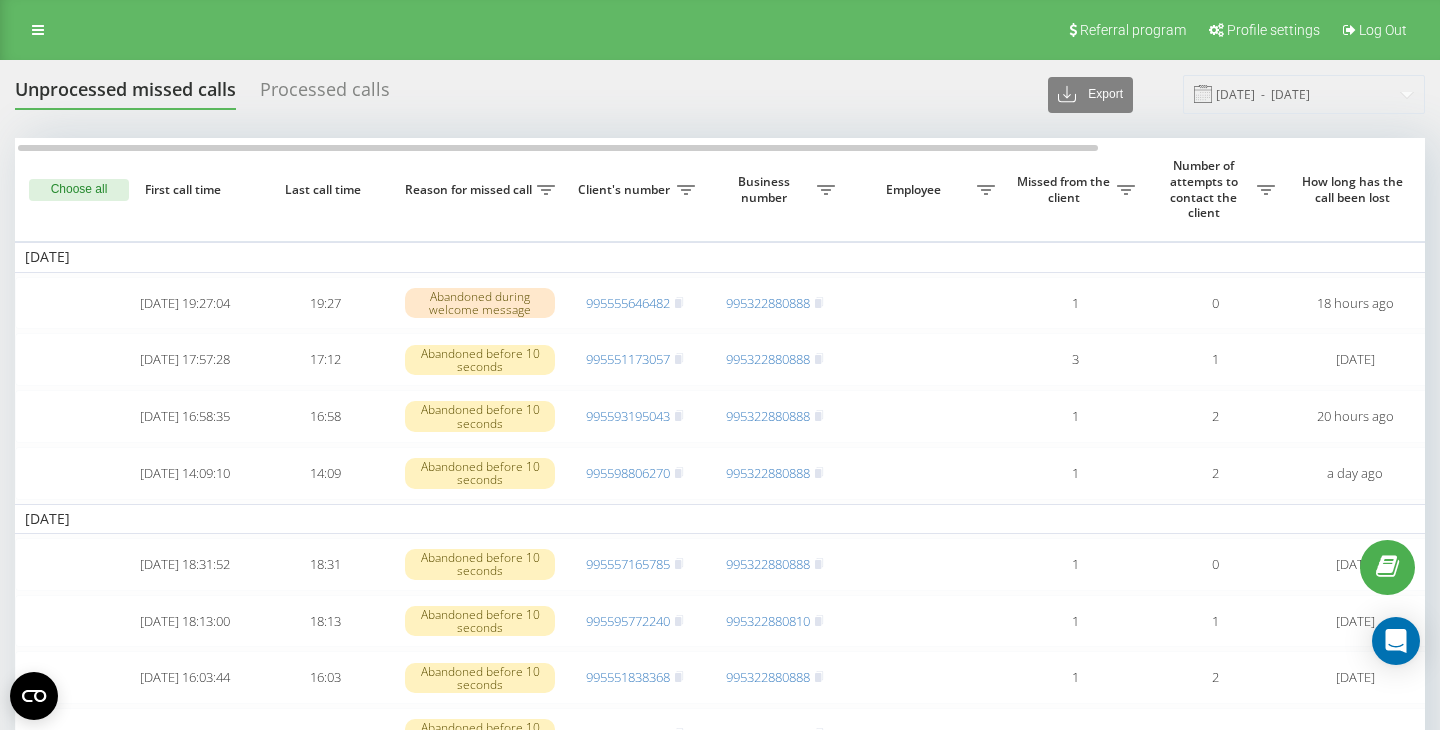 scroll, scrollTop: 0, scrollLeft: 0, axis: both 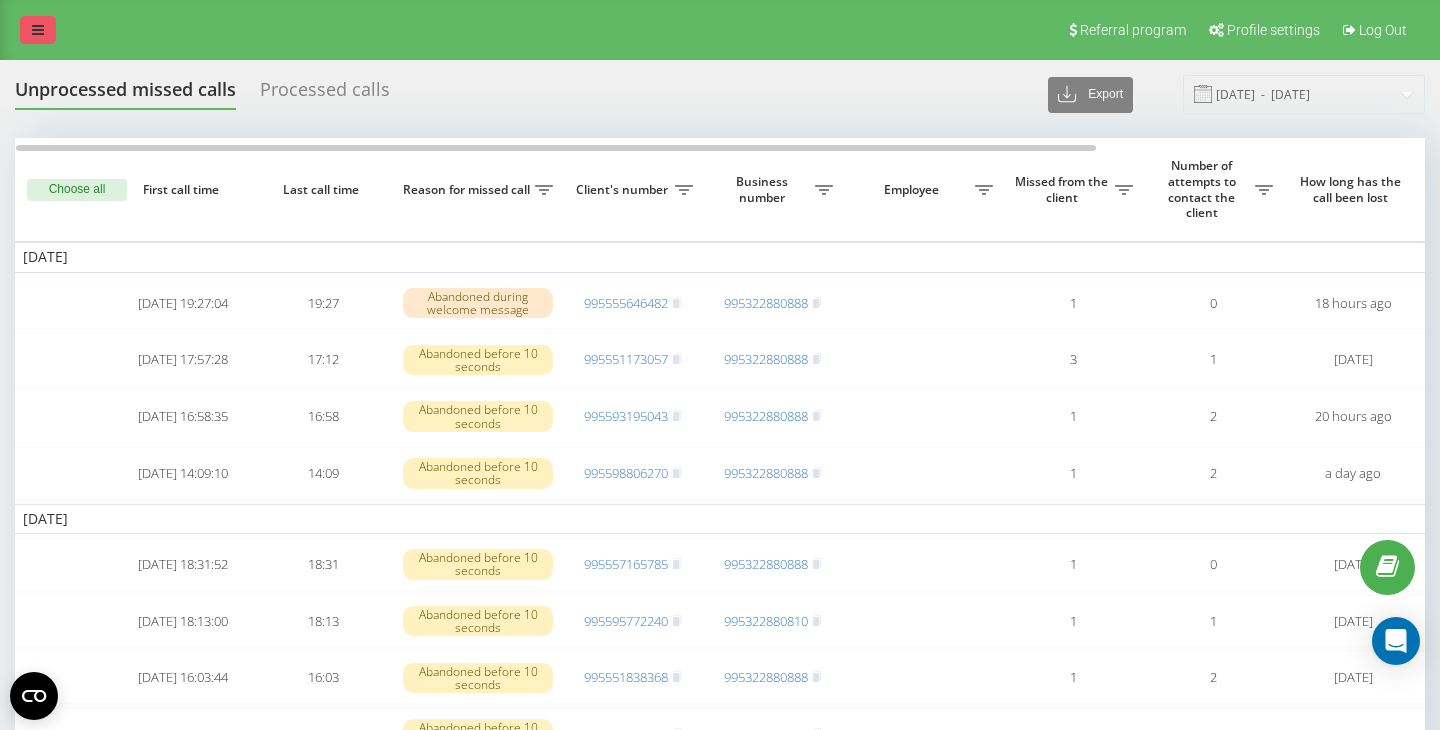 click at bounding box center [38, 30] 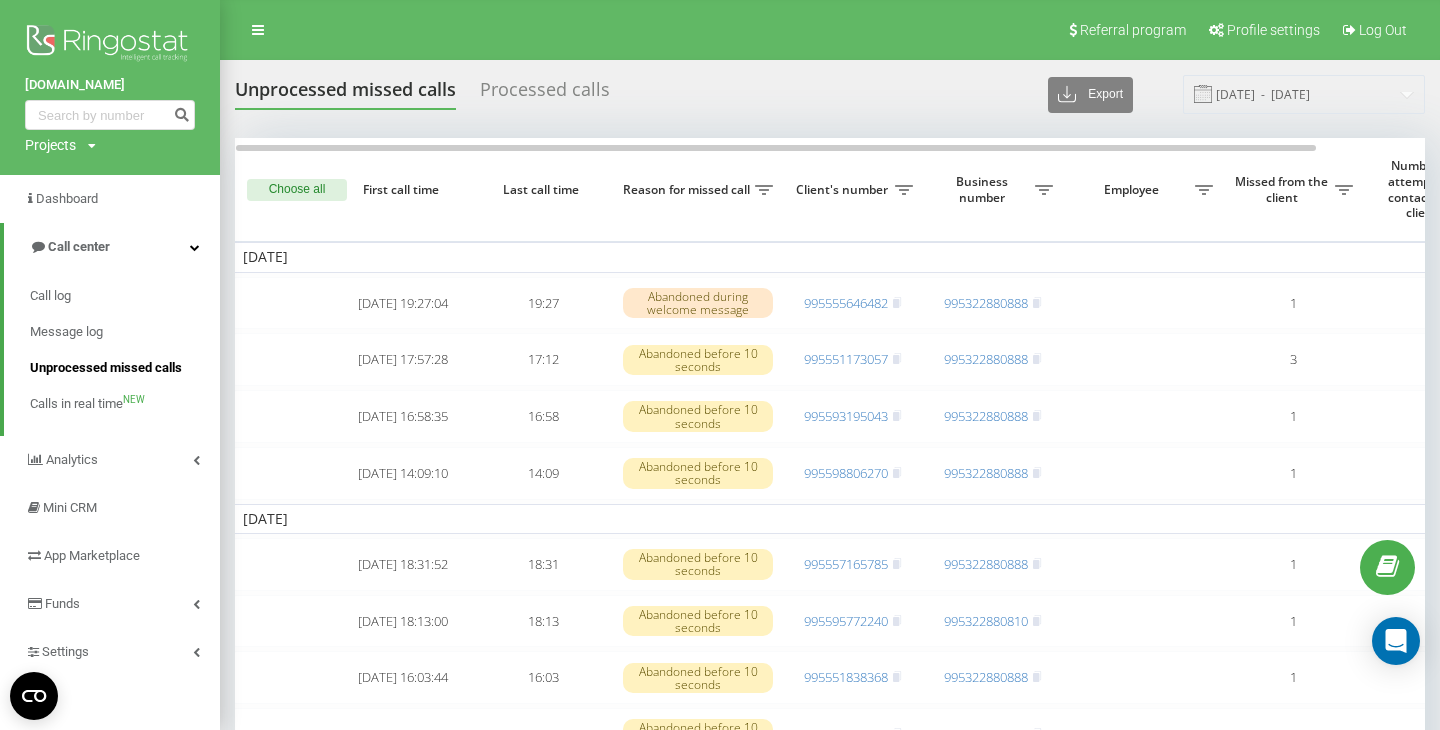 click on "Unprocessed missed calls" at bounding box center [106, 368] 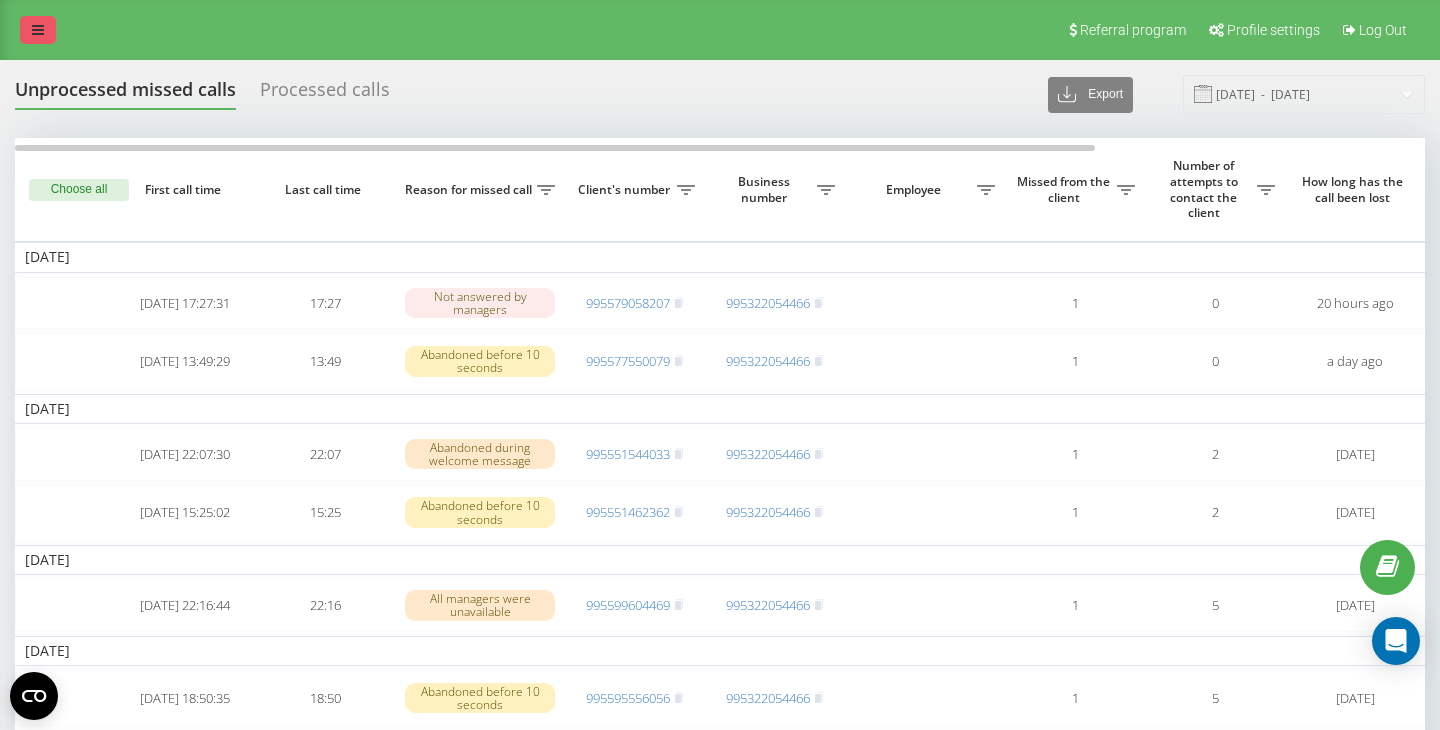 scroll, scrollTop: 0, scrollLeft: 0, axis: both 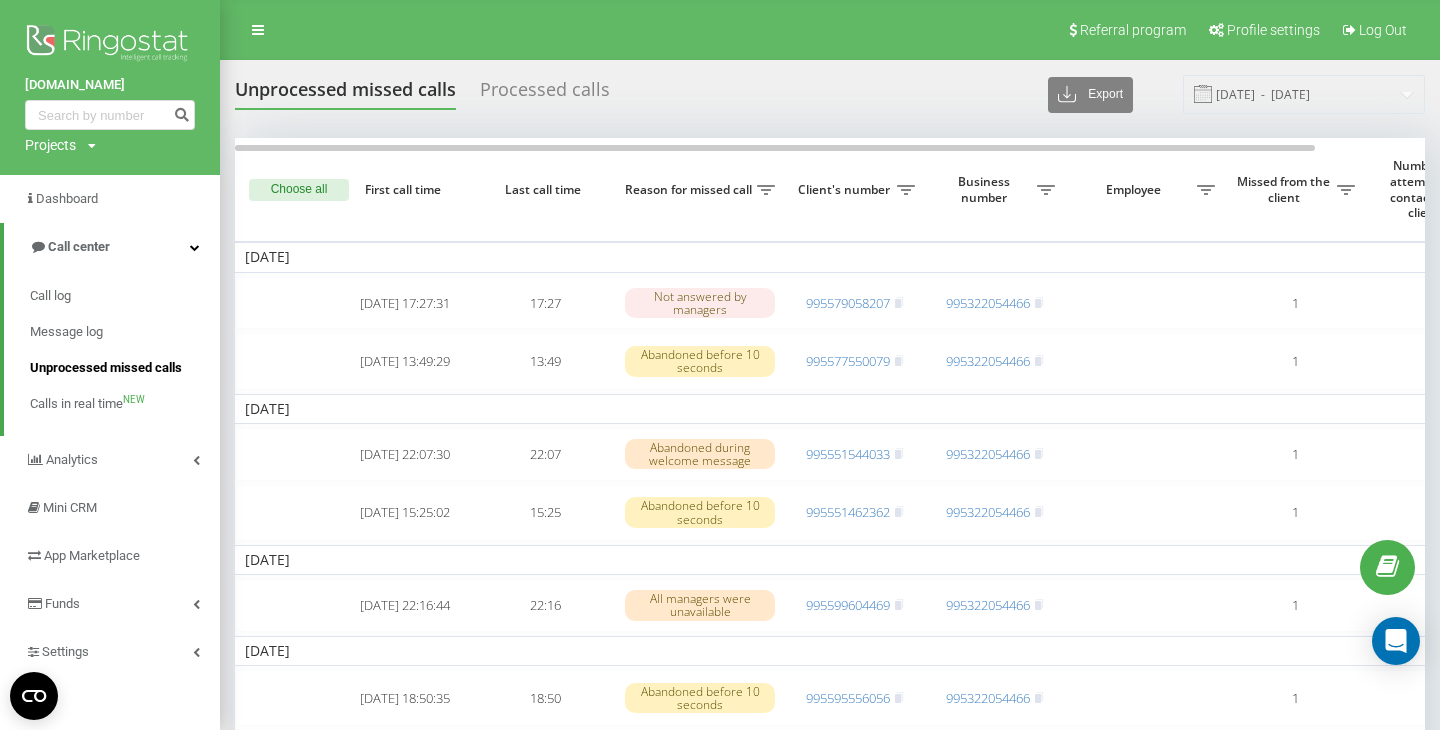 click on "Unprocessed missed calls" at bounding box center (106, 368) 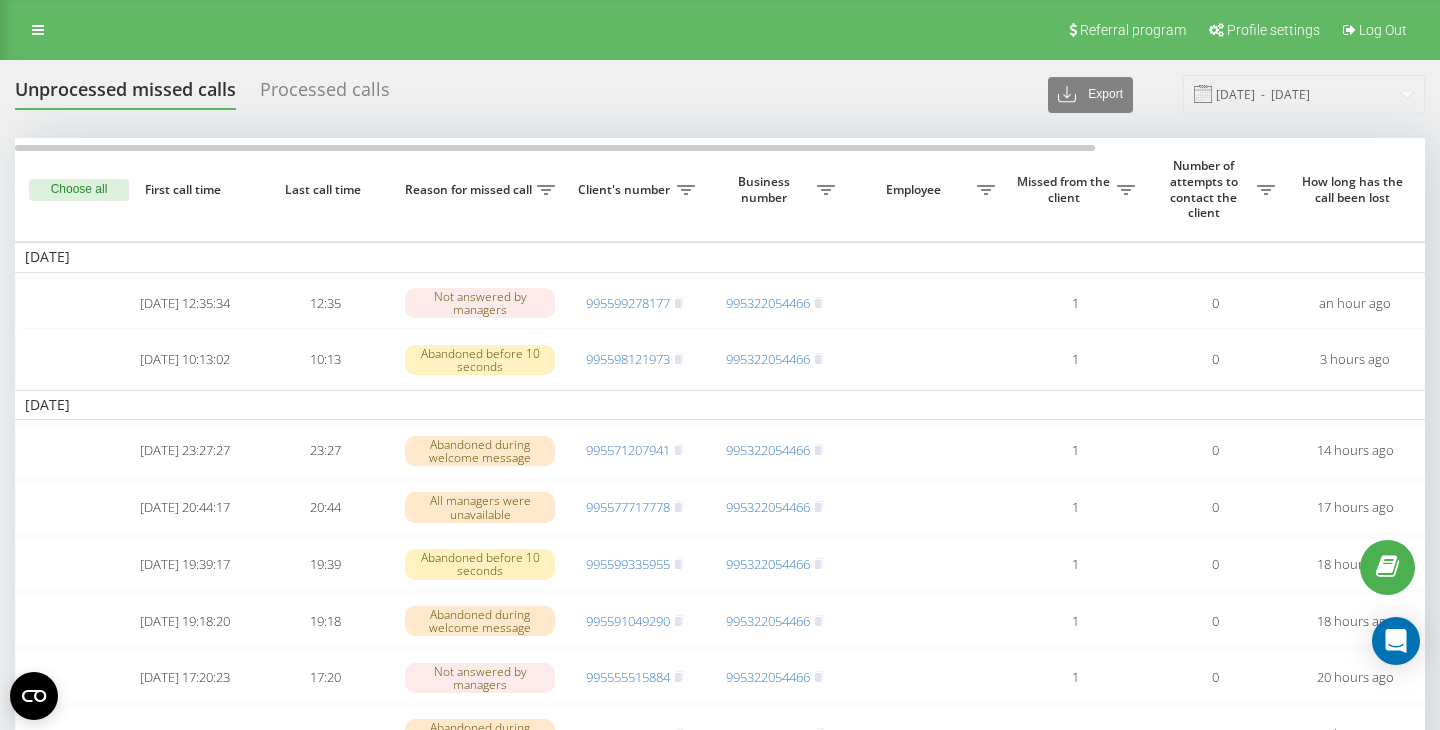 scroll, scrollTop: 0, scrollLeft: 0, axis: both 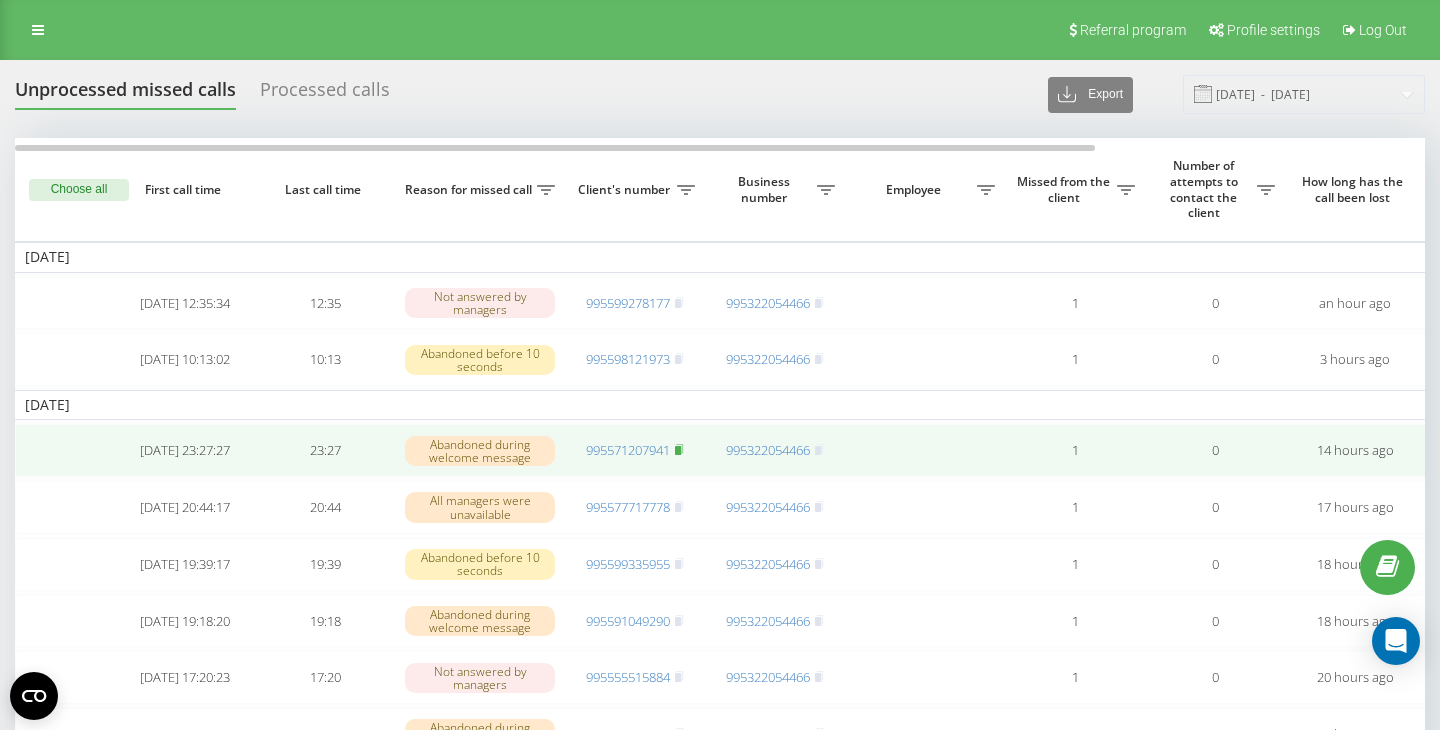 click 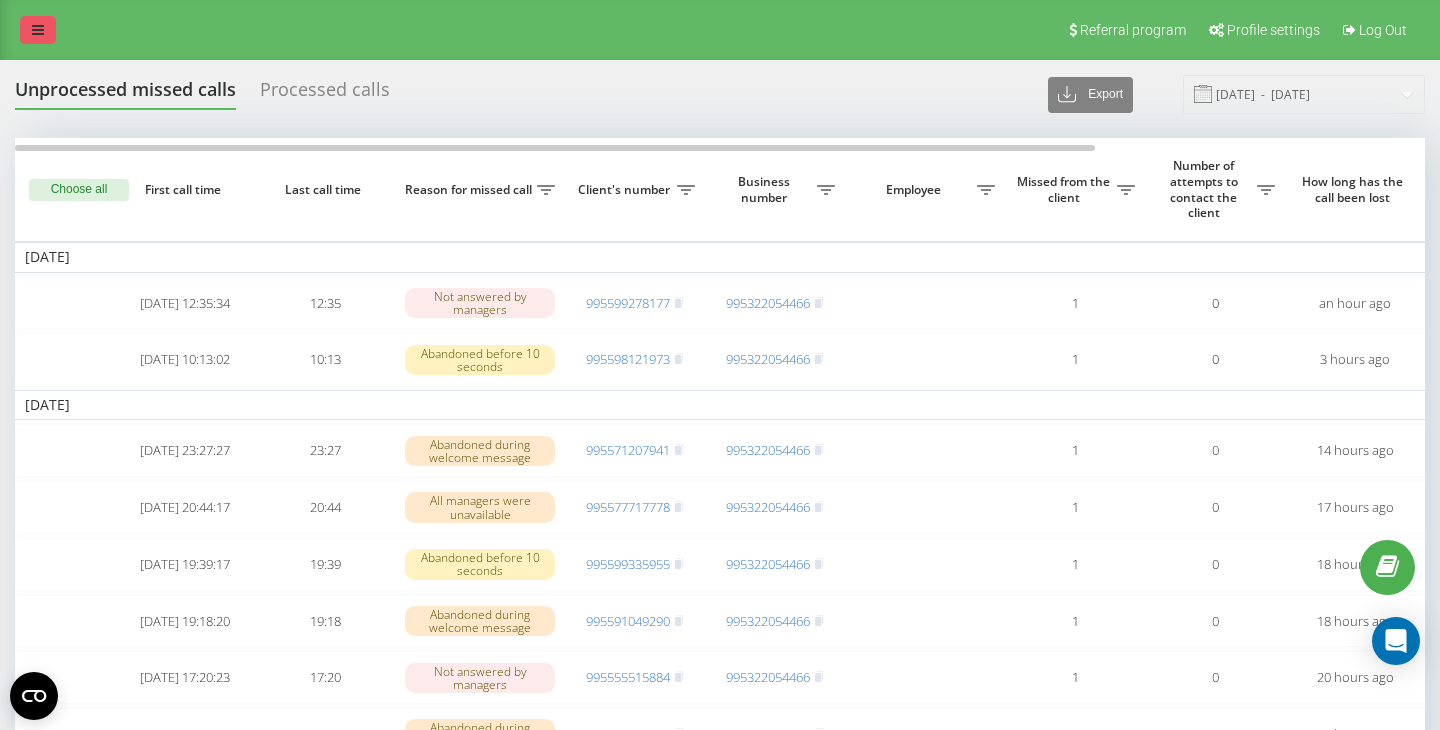 click at bounding box center [38, 30] 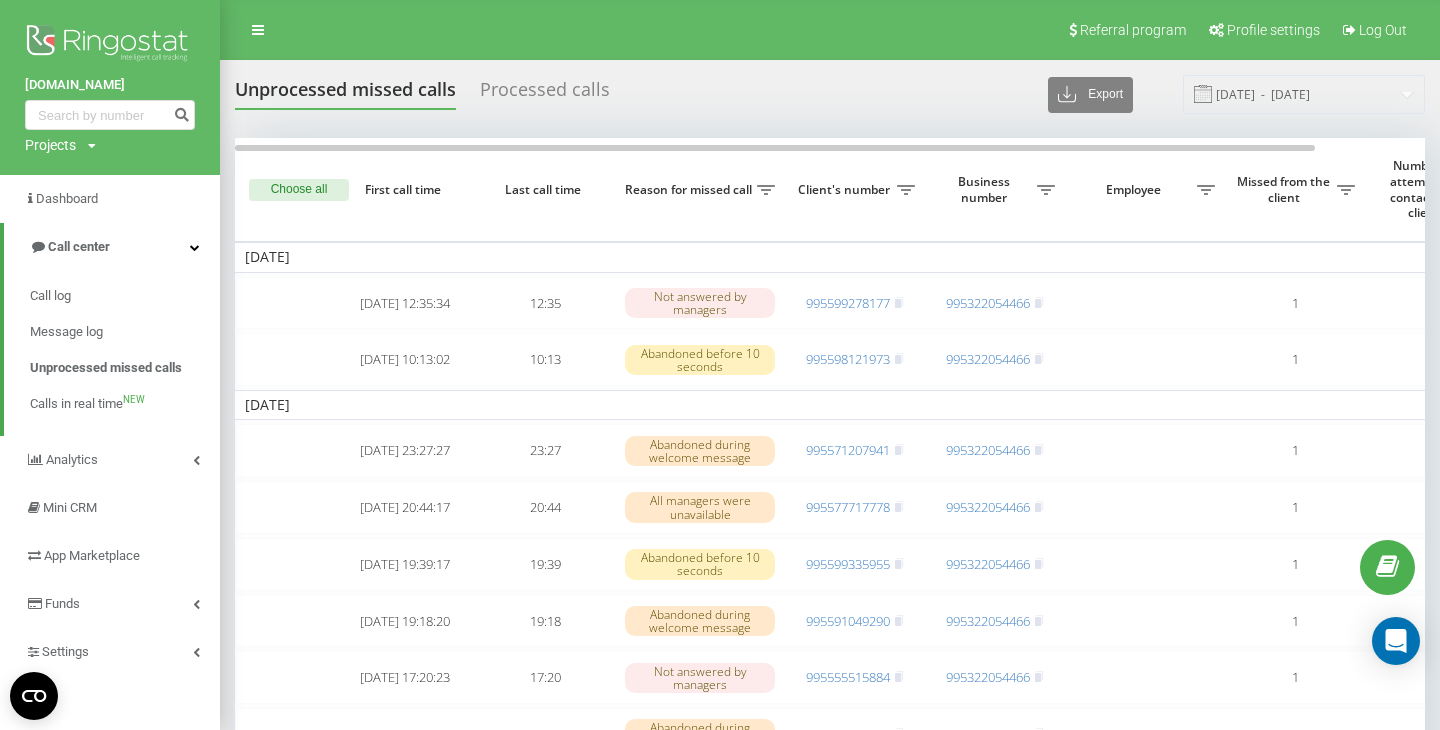 click at bounding box center (110, 45) 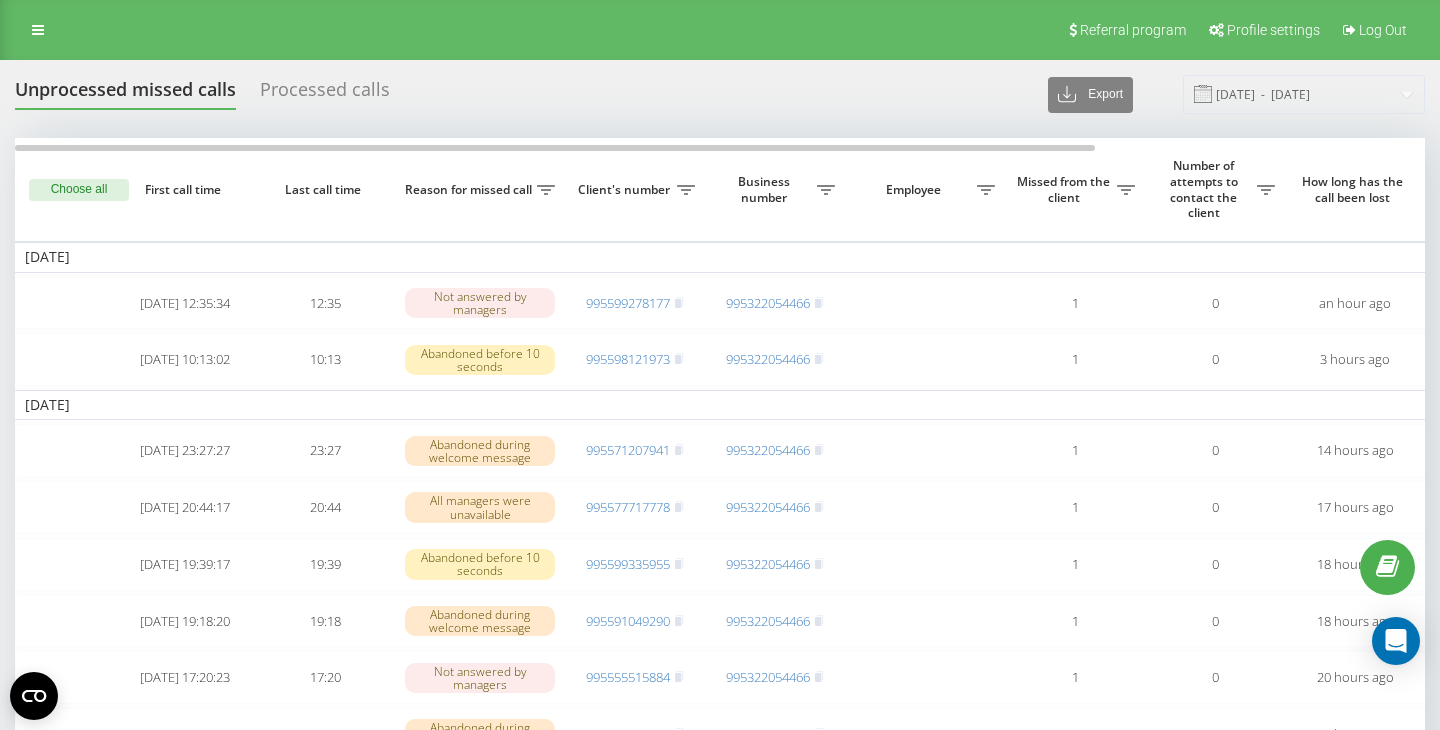 scroll, scrollTop: 0, scrollLeft: 0, axis: both 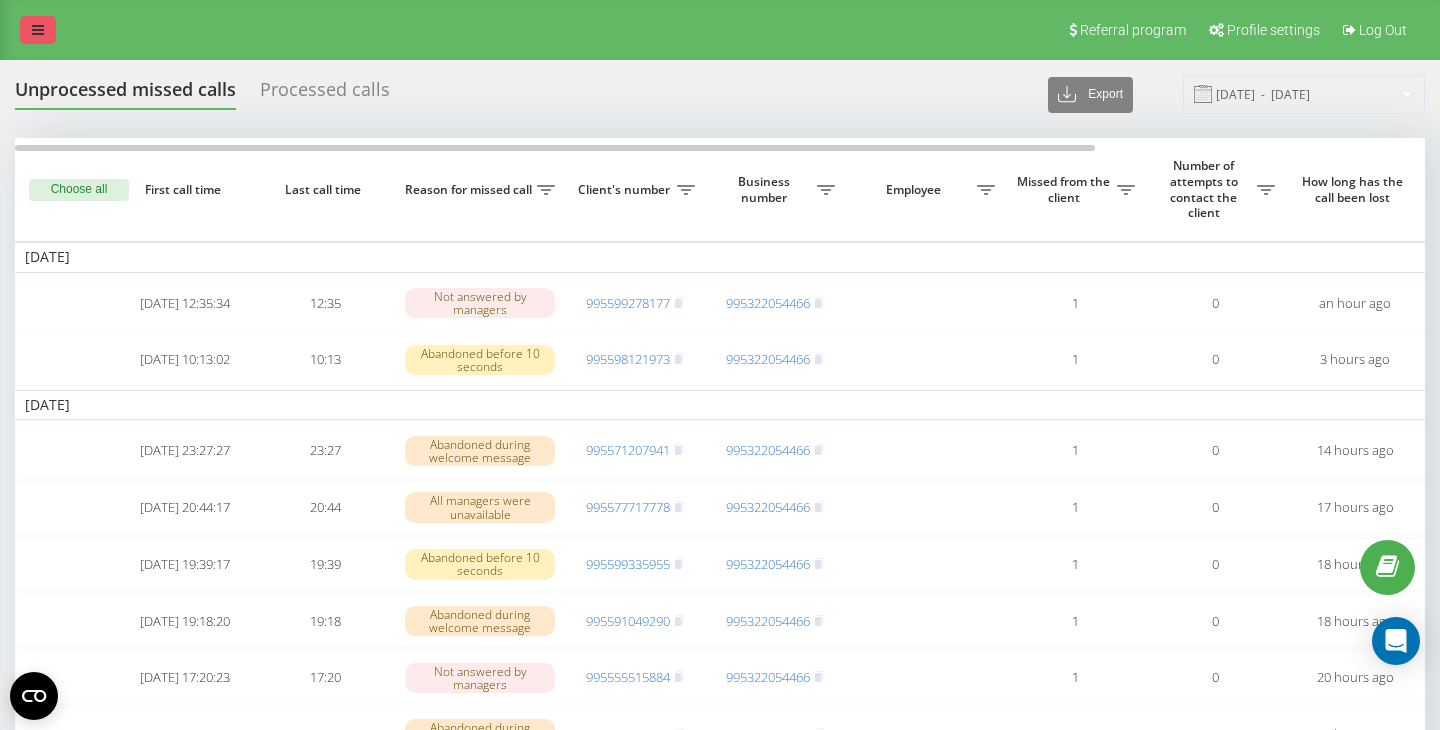 click at bounding box center (38, 30) 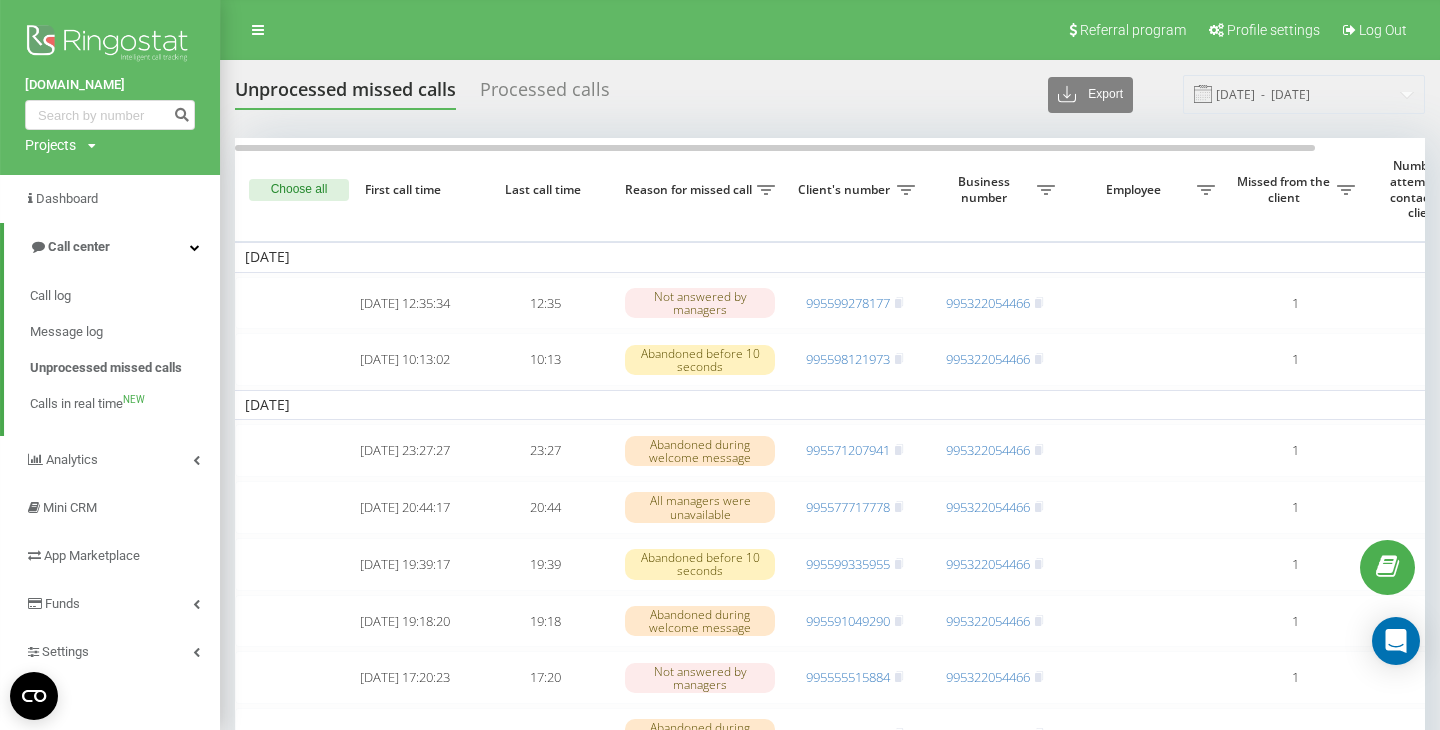 click on "Referral program Profile settings Log Out" at bounding box center (720, 30) 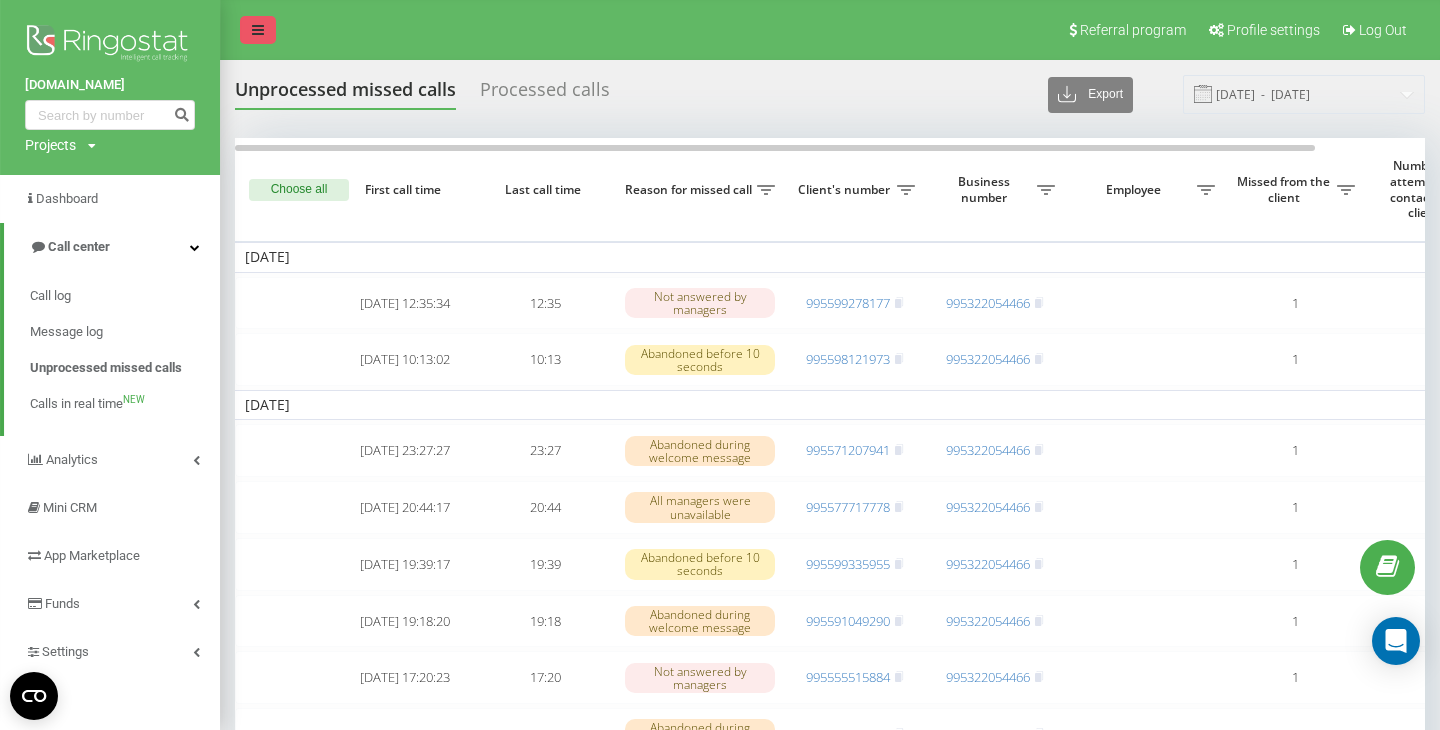 click at bounding box center [258, 30] 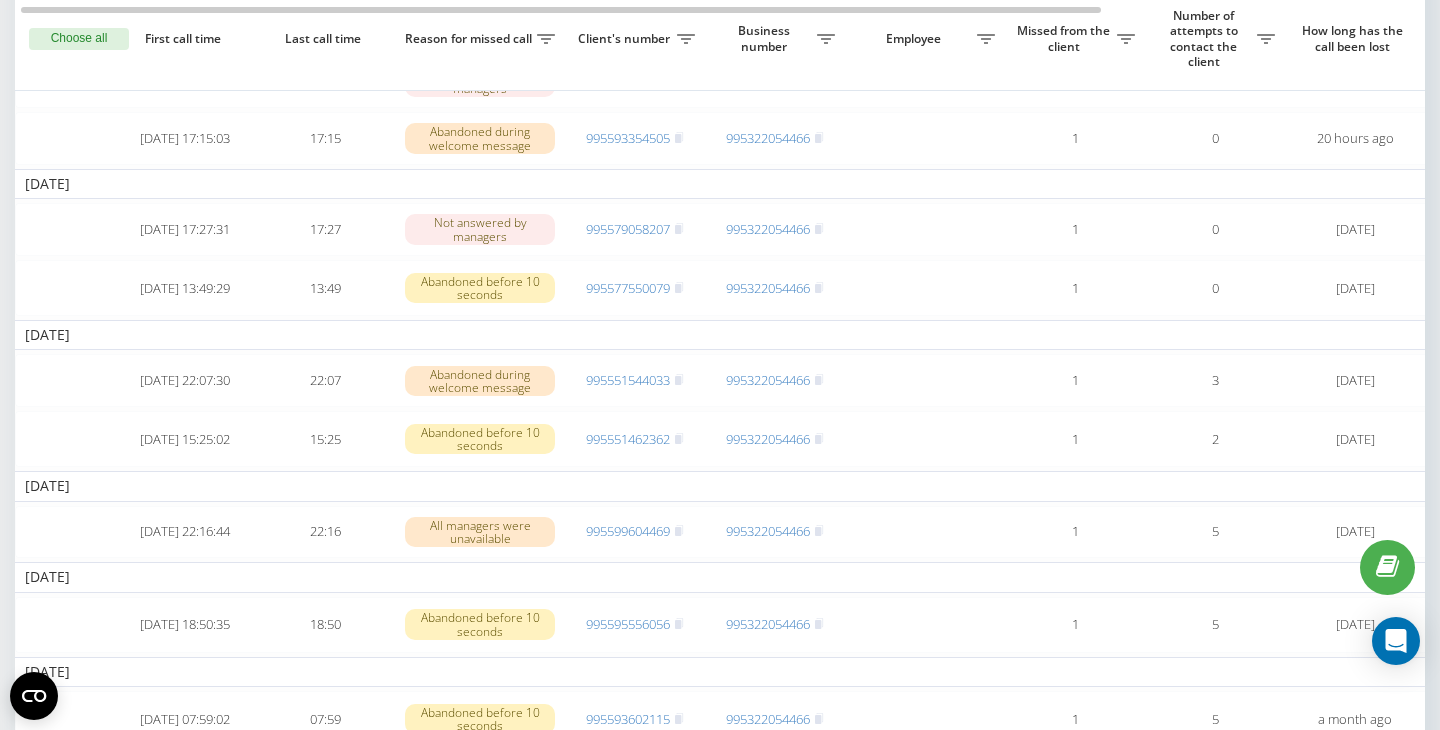 scroll, scrollTop: 504, scrollLeft: 0, axis: vertical 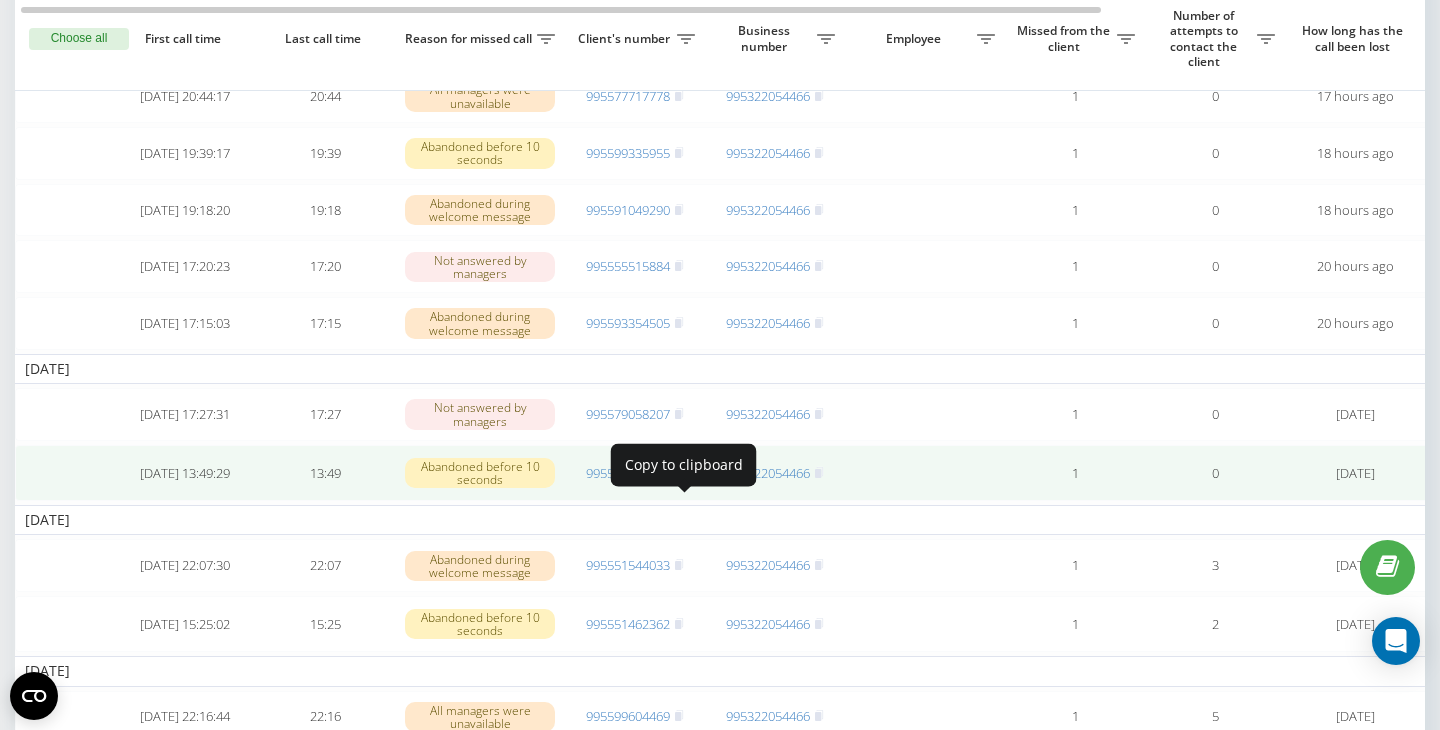 click 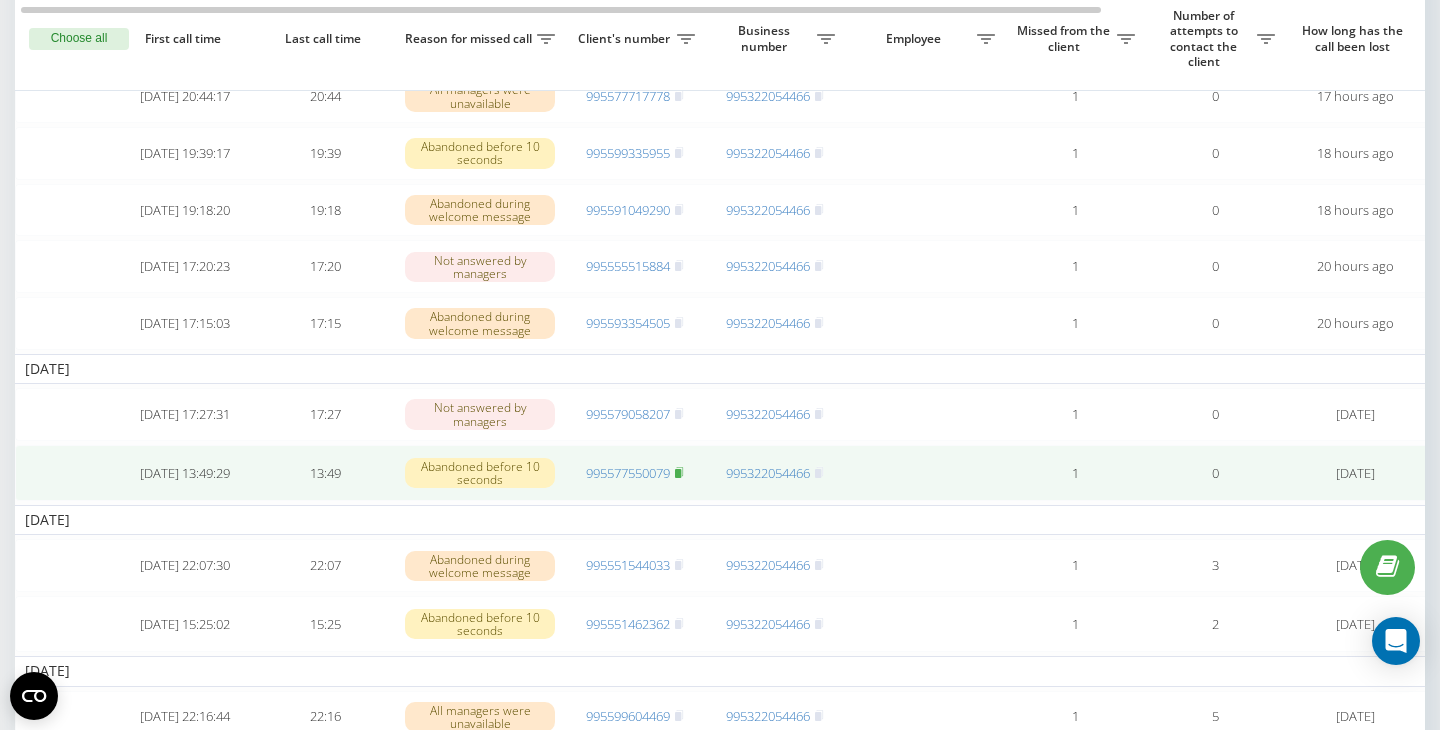 click 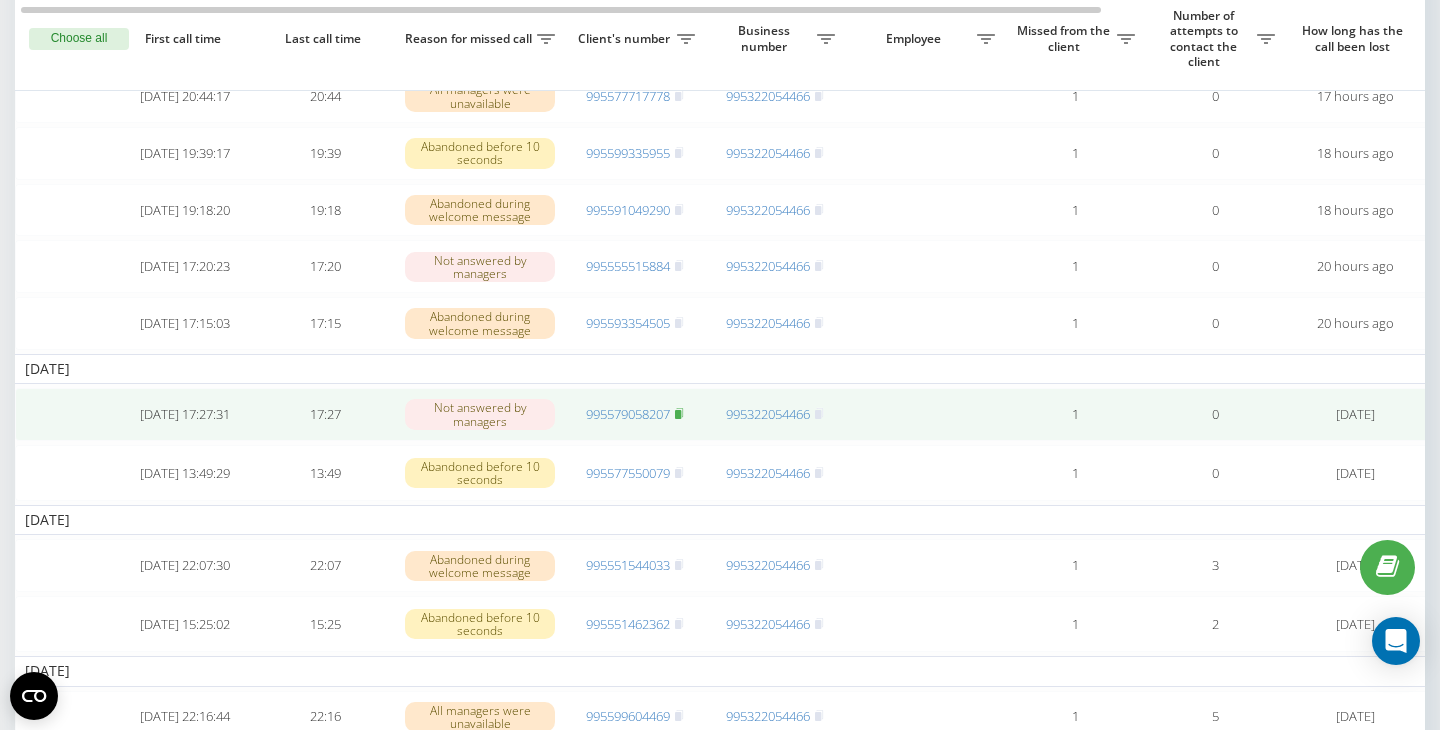 scroll, scrollTop: 315, scrollLeft: 0, axis: vertical 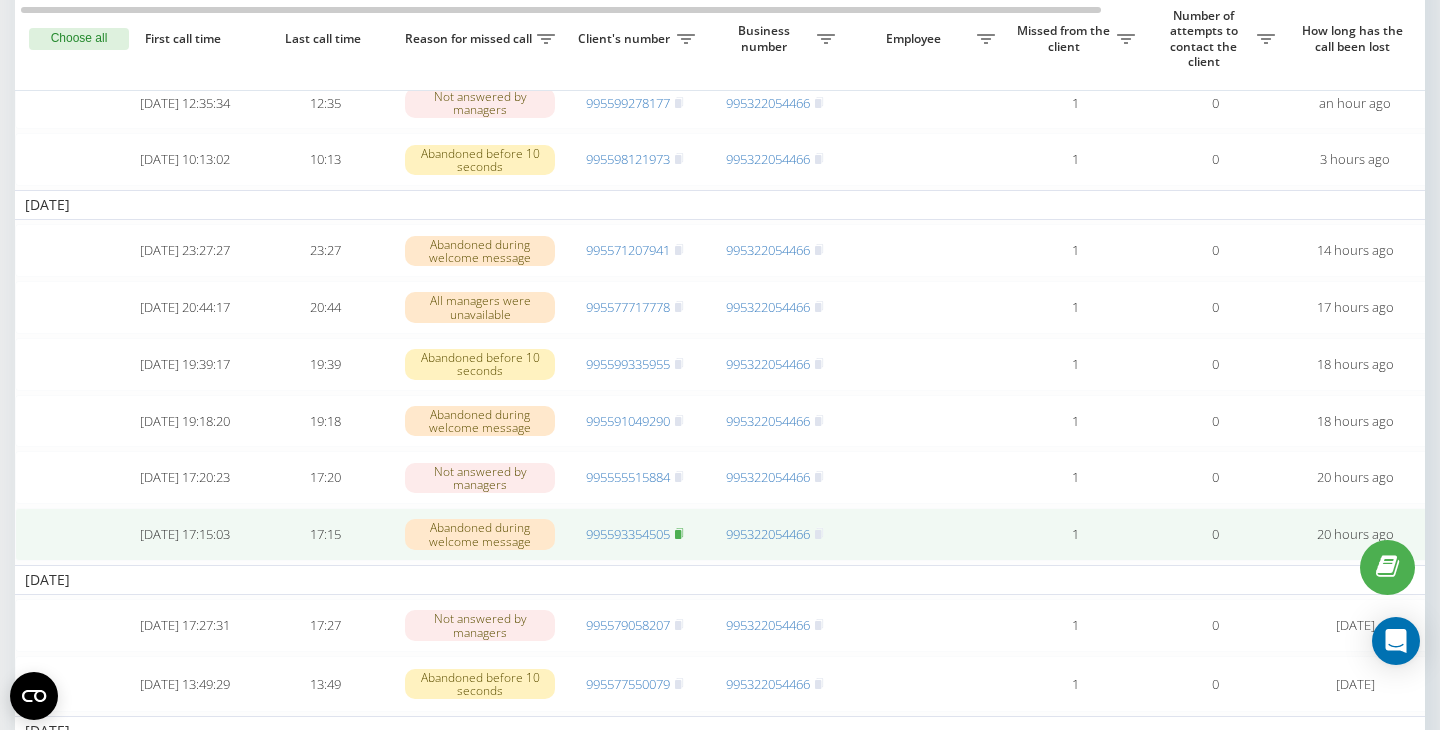 click 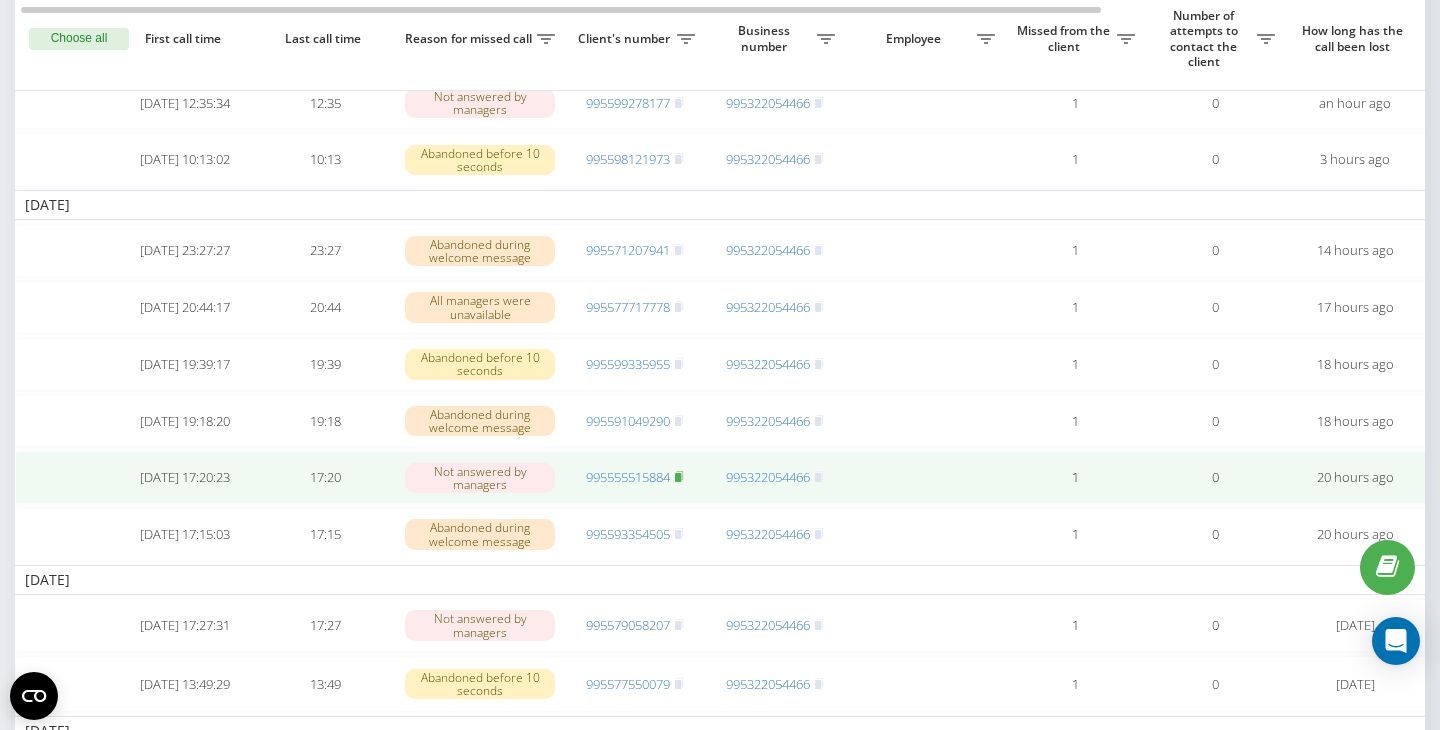 click 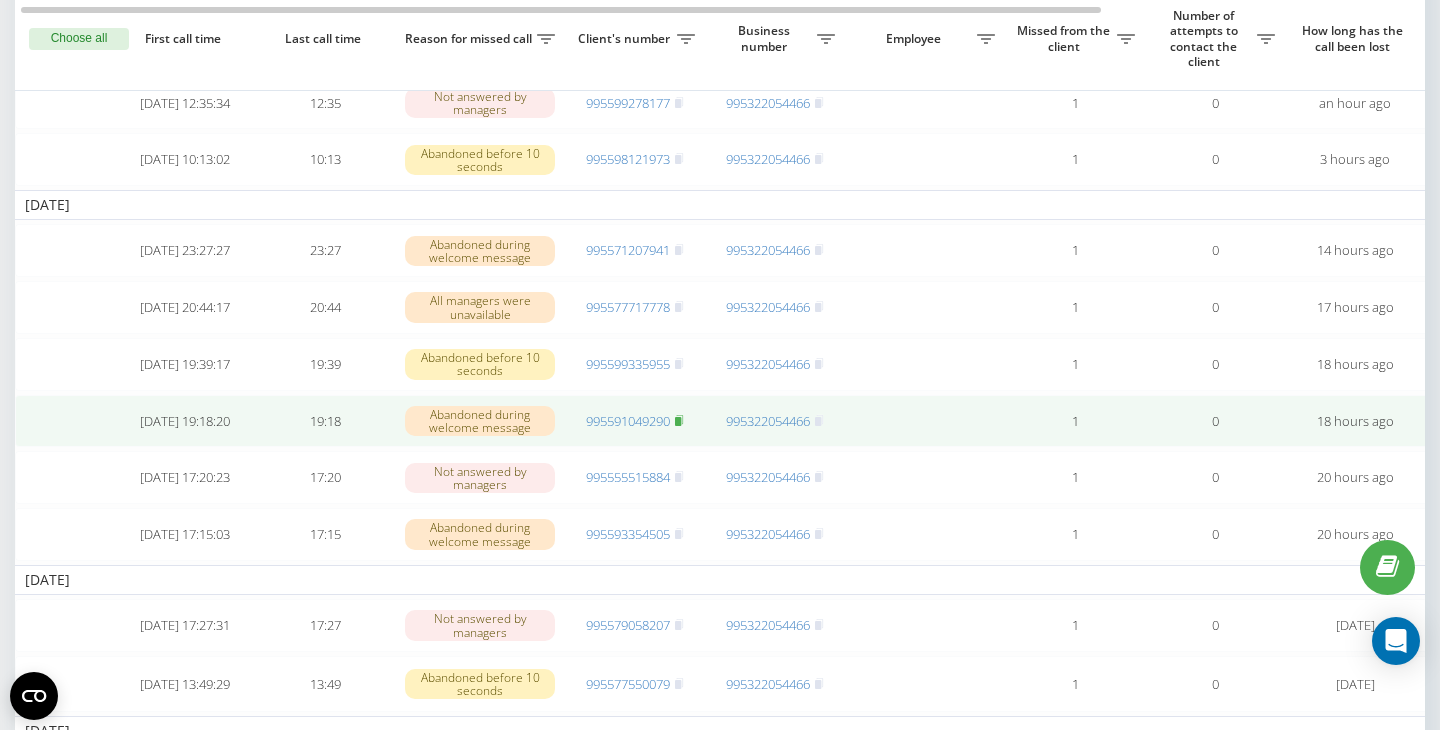 click 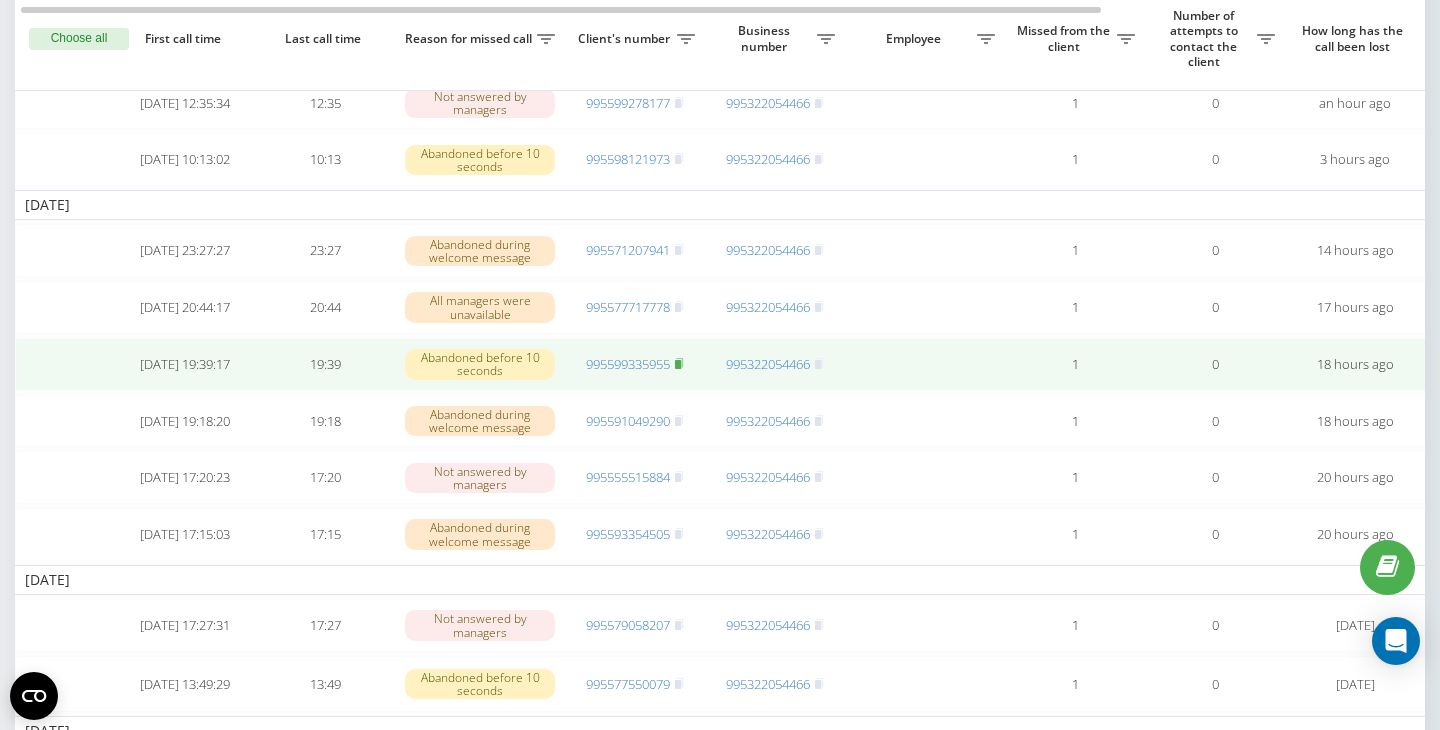 click 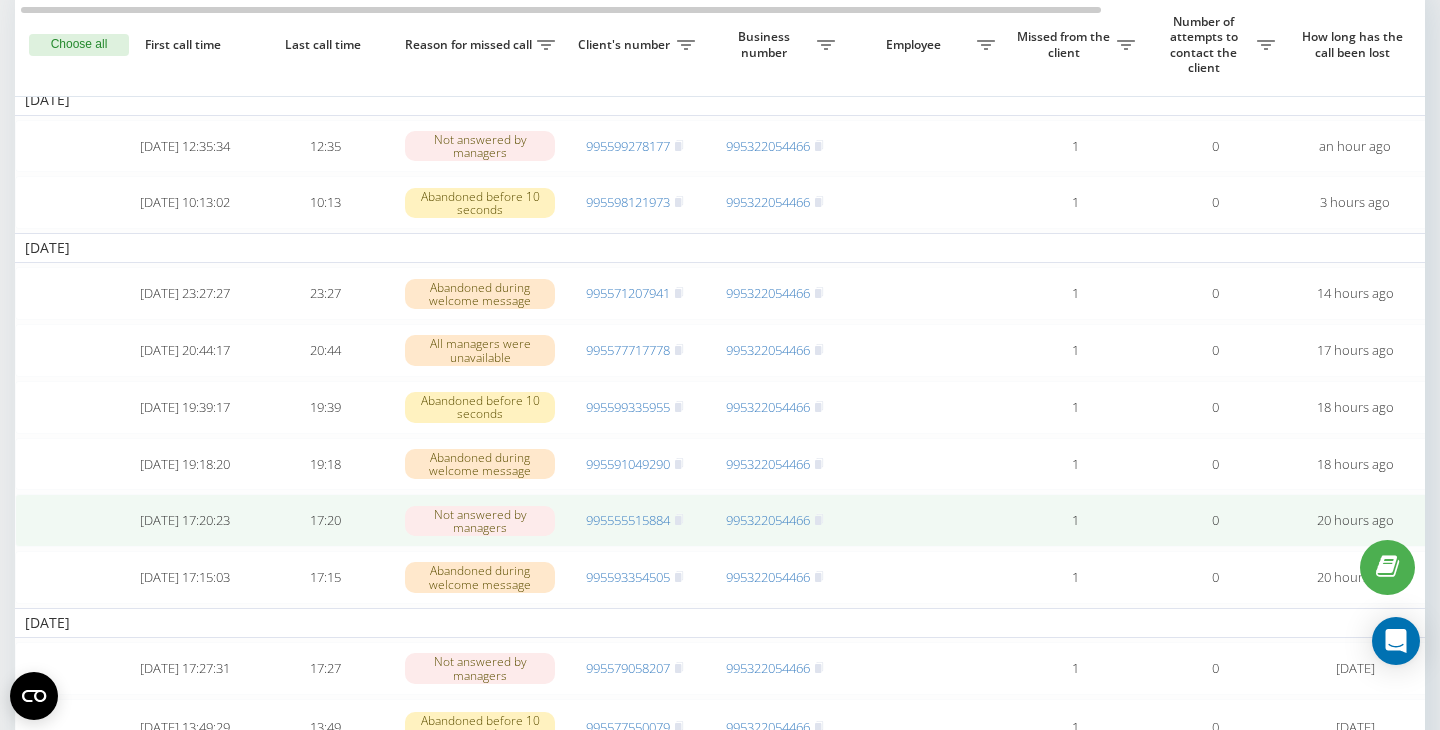 scroll, scrollTop: 154, scrollLeft: 0, axis: vertical 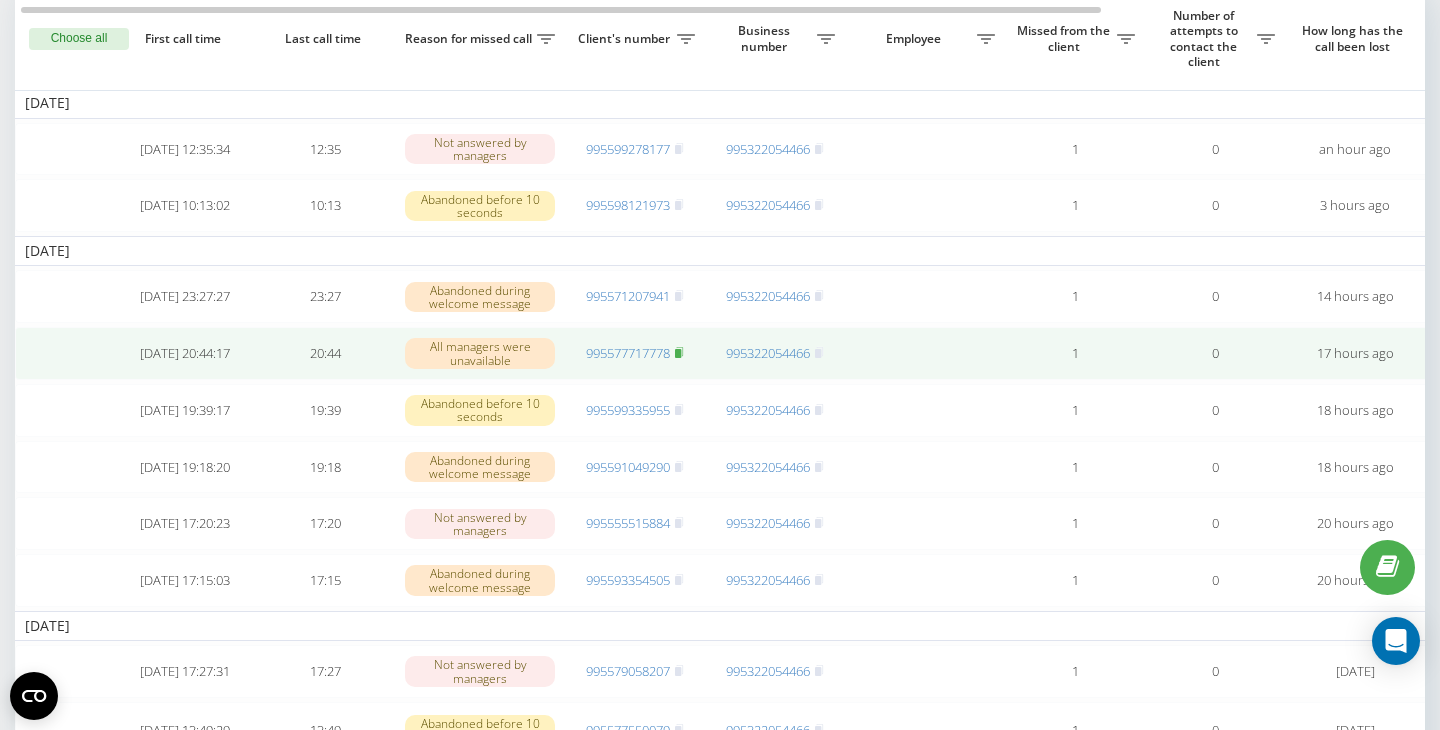 click 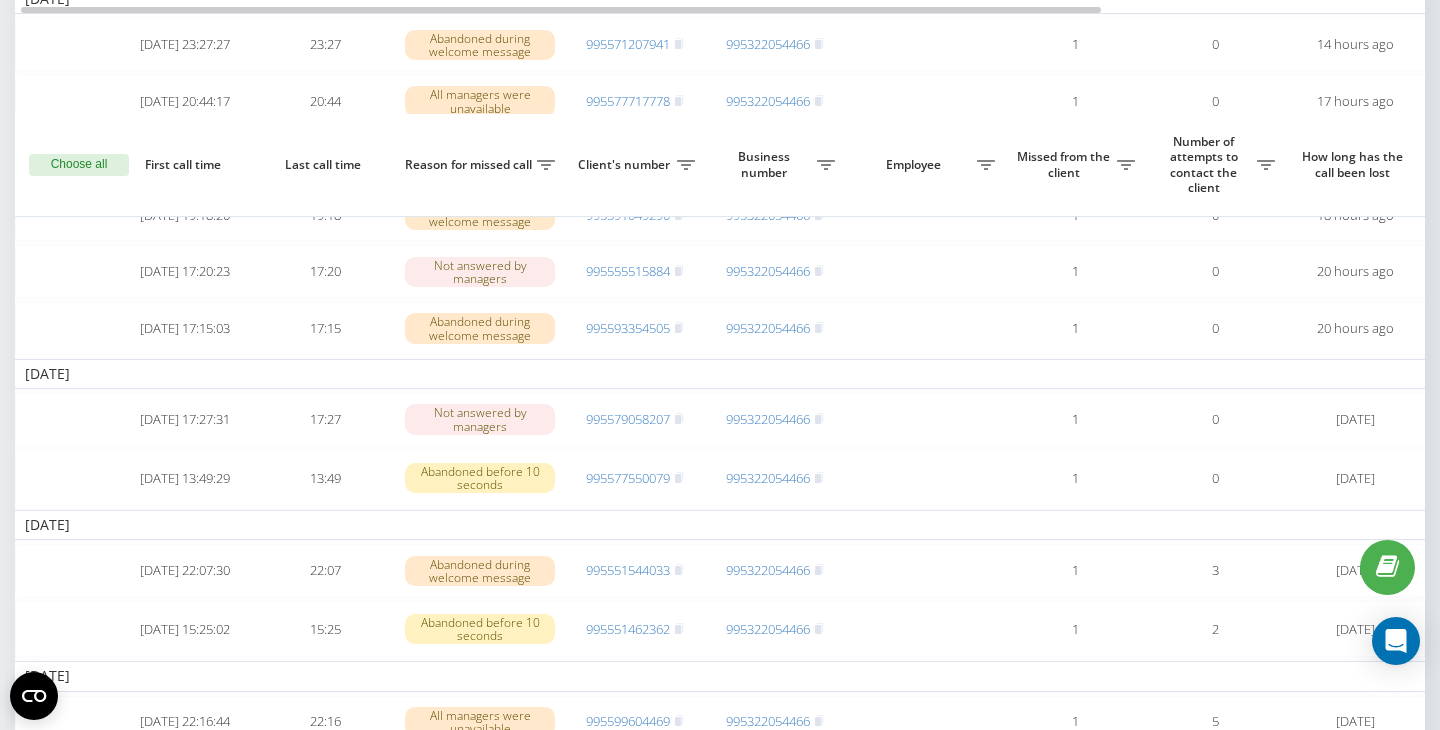 scroll, scrollTop: 403, scrollLeft: 0, axis: vertical 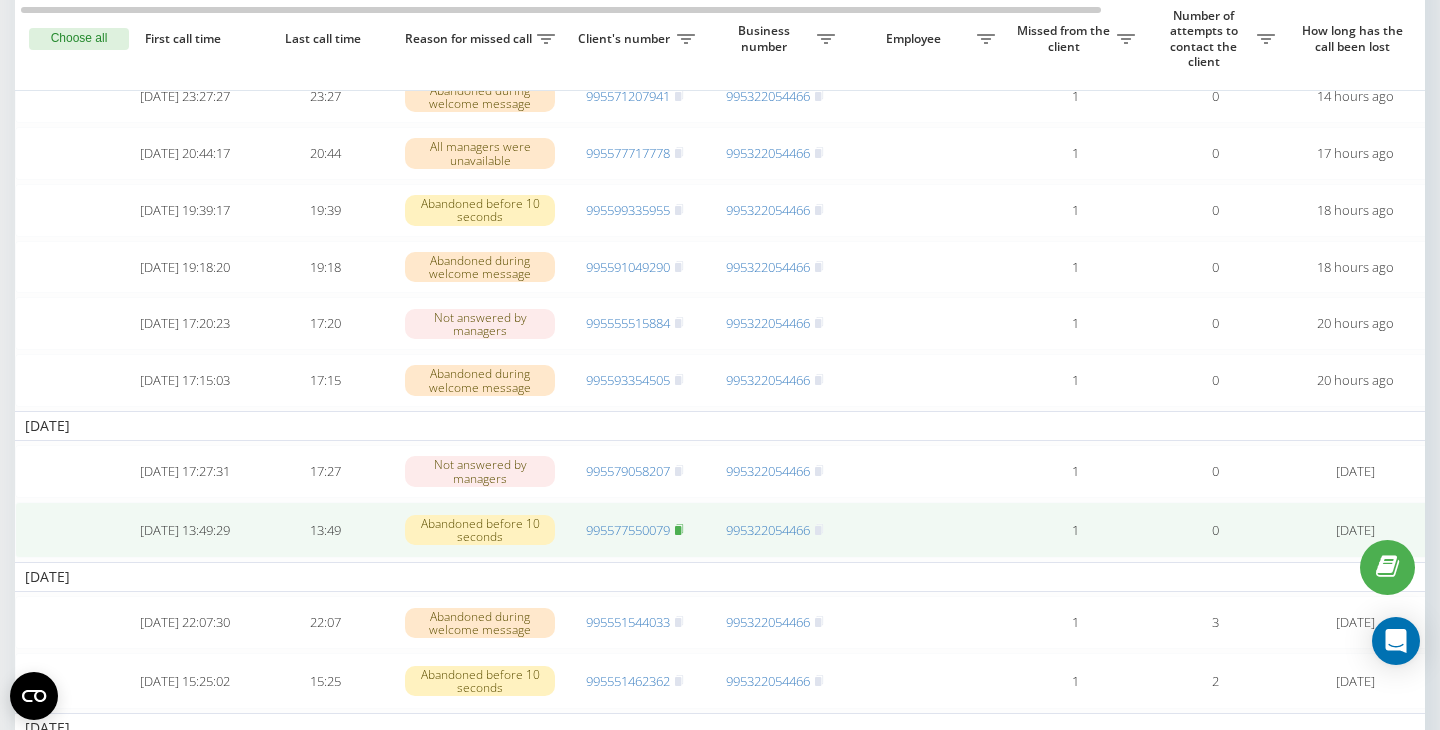 click 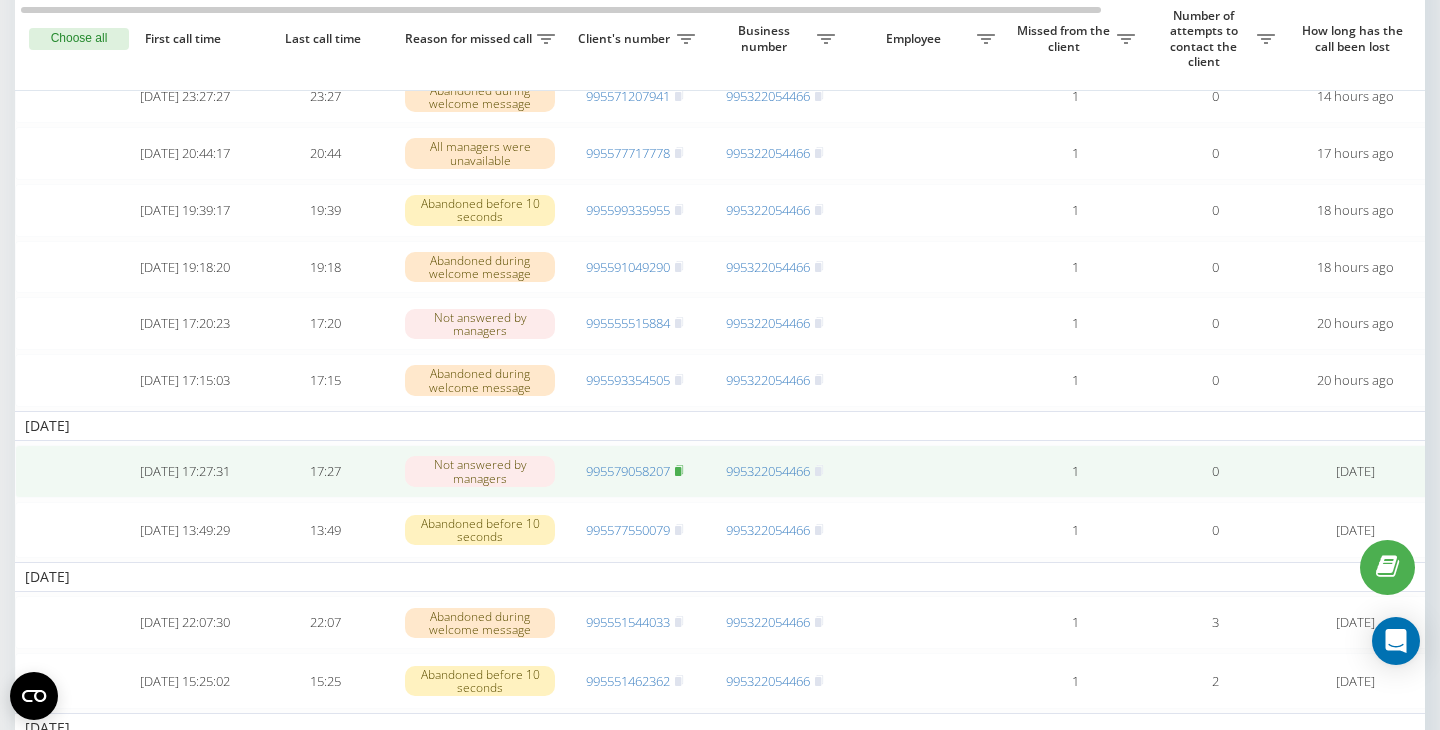 click 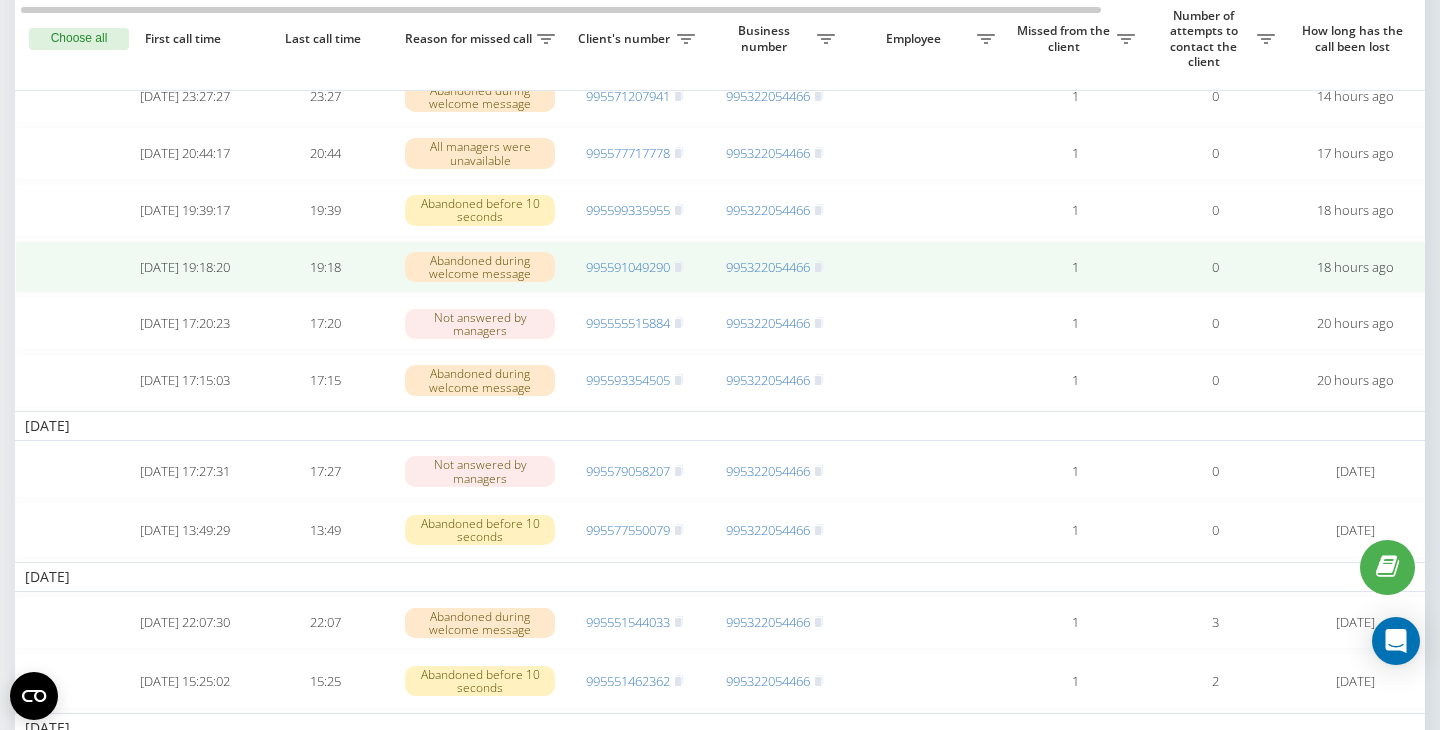 scroll, scrollTop: 110, scrollLeft: 0, axis: vertical 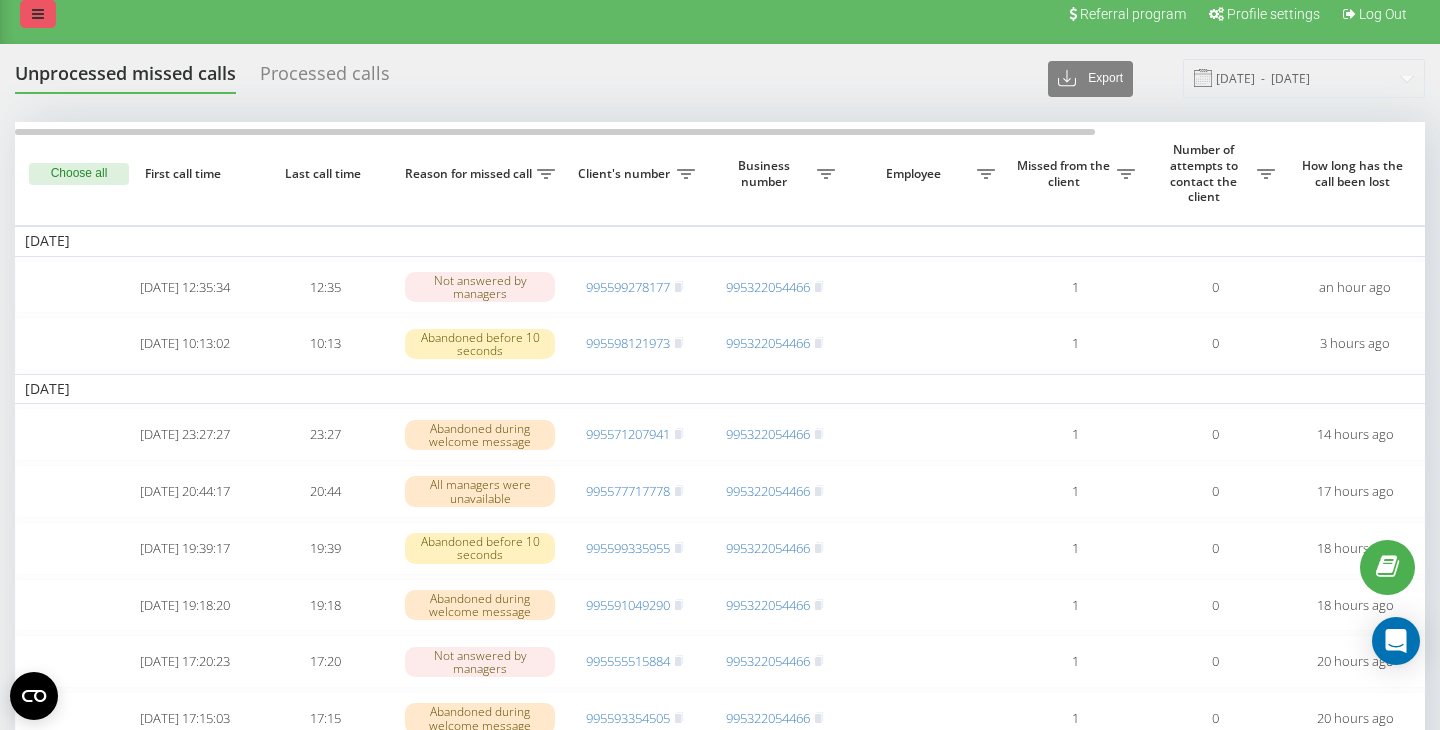 click at bounding box center [38, 14] 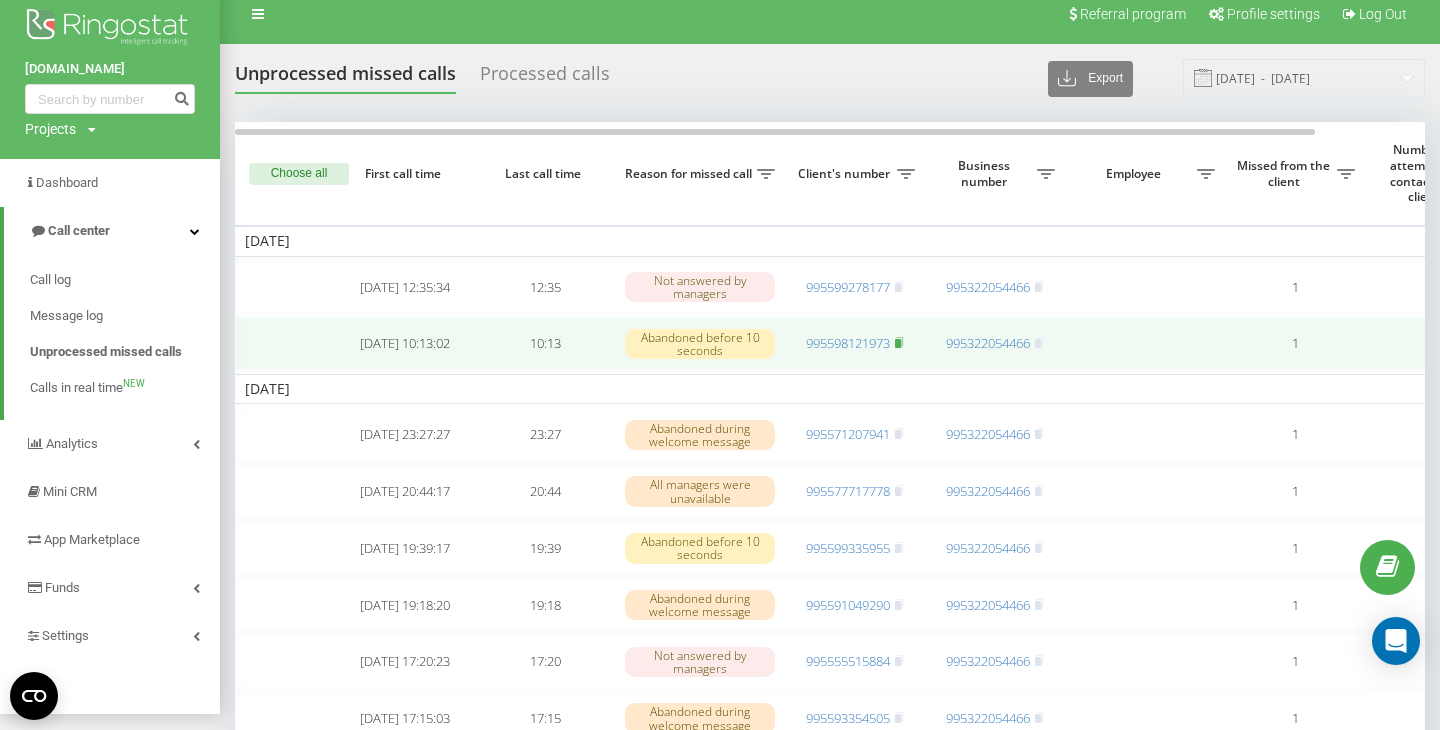 click 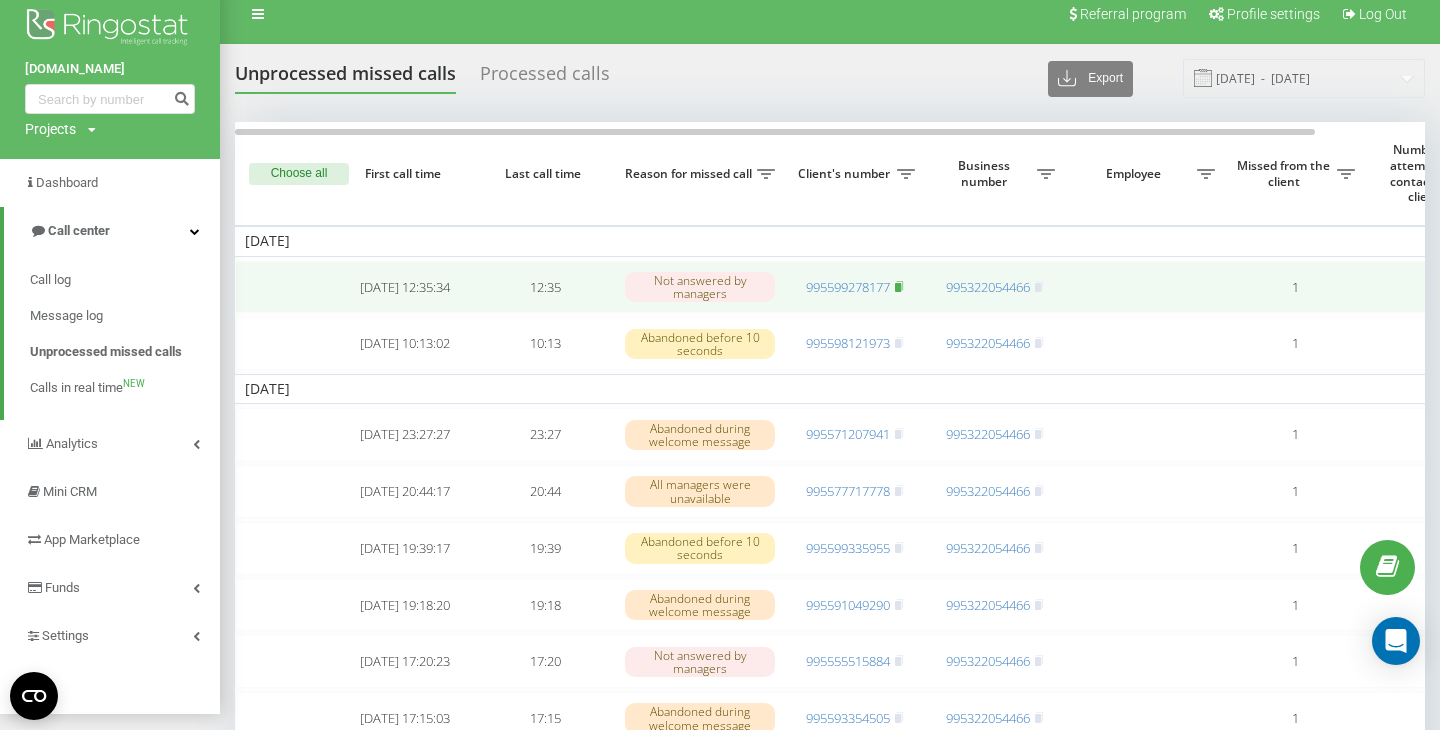 click 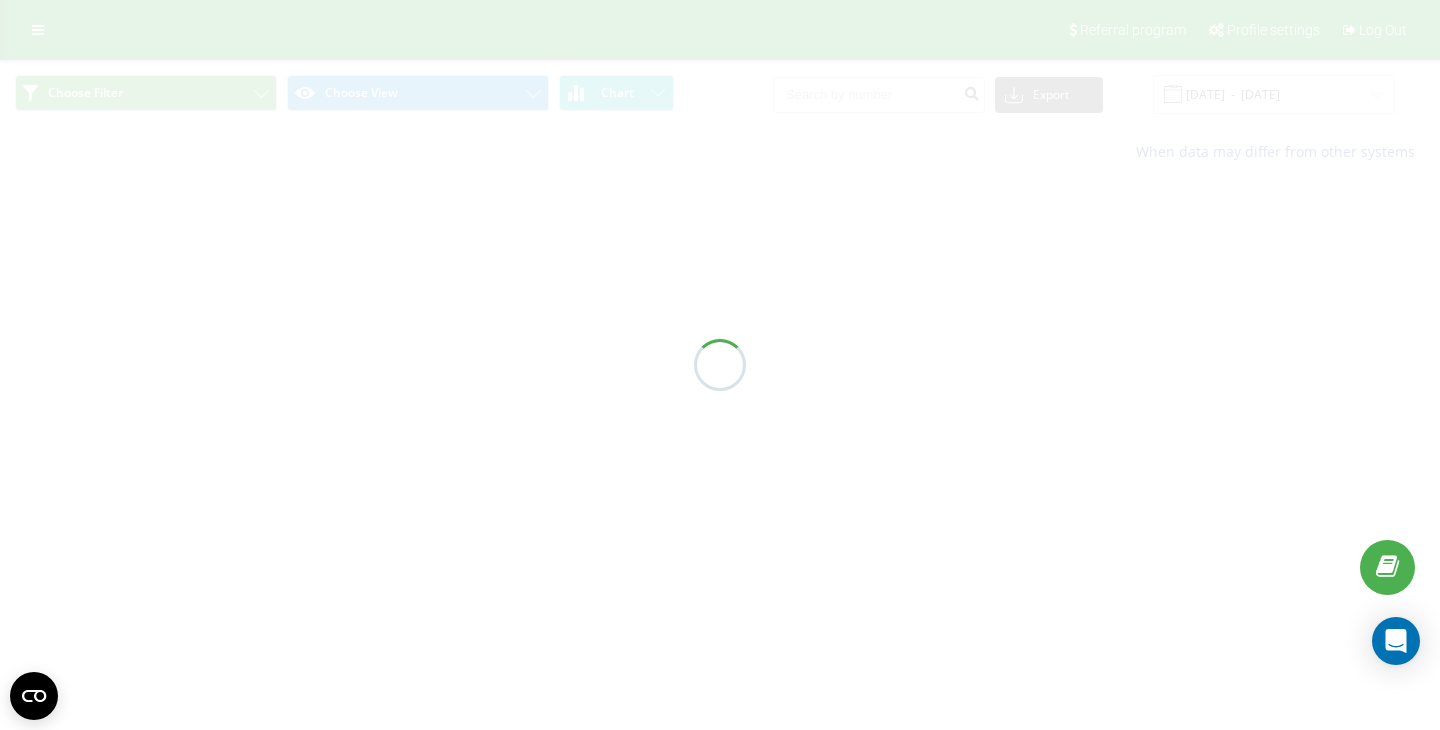 scroll, scrollTop: 0, scrollLeft: 0, axis: both 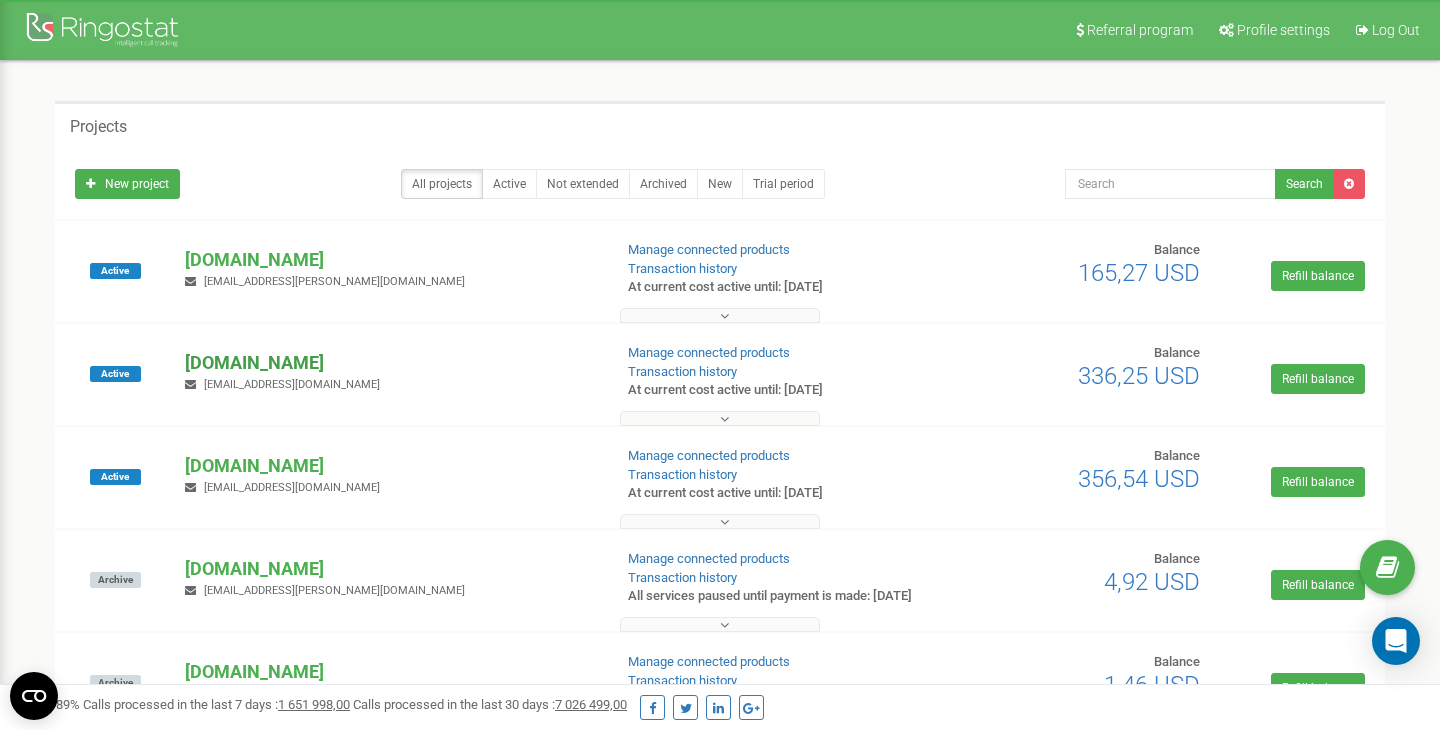 click on "[DOMAIN_NAME]" at bounding box center (390, 363) 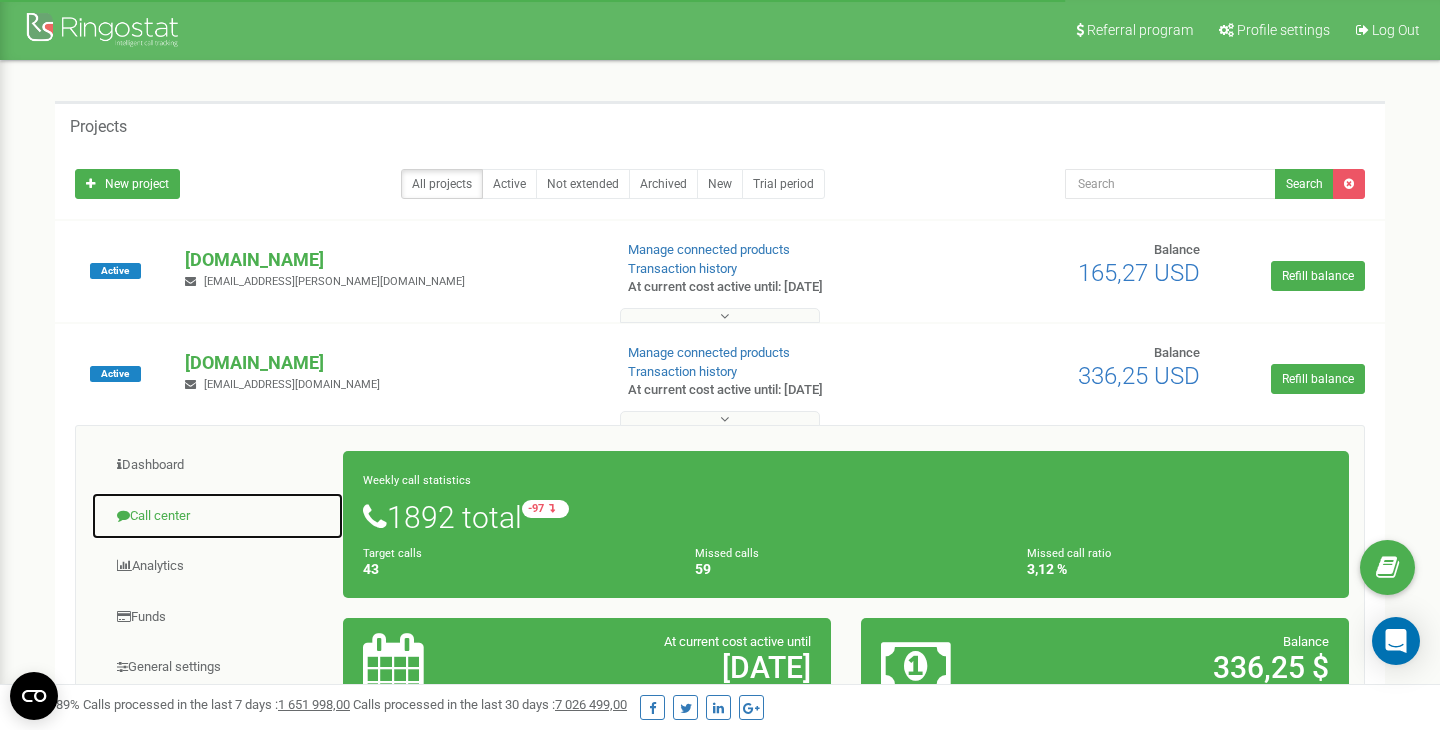 click on "Call center" at bounding box center (217, 516) 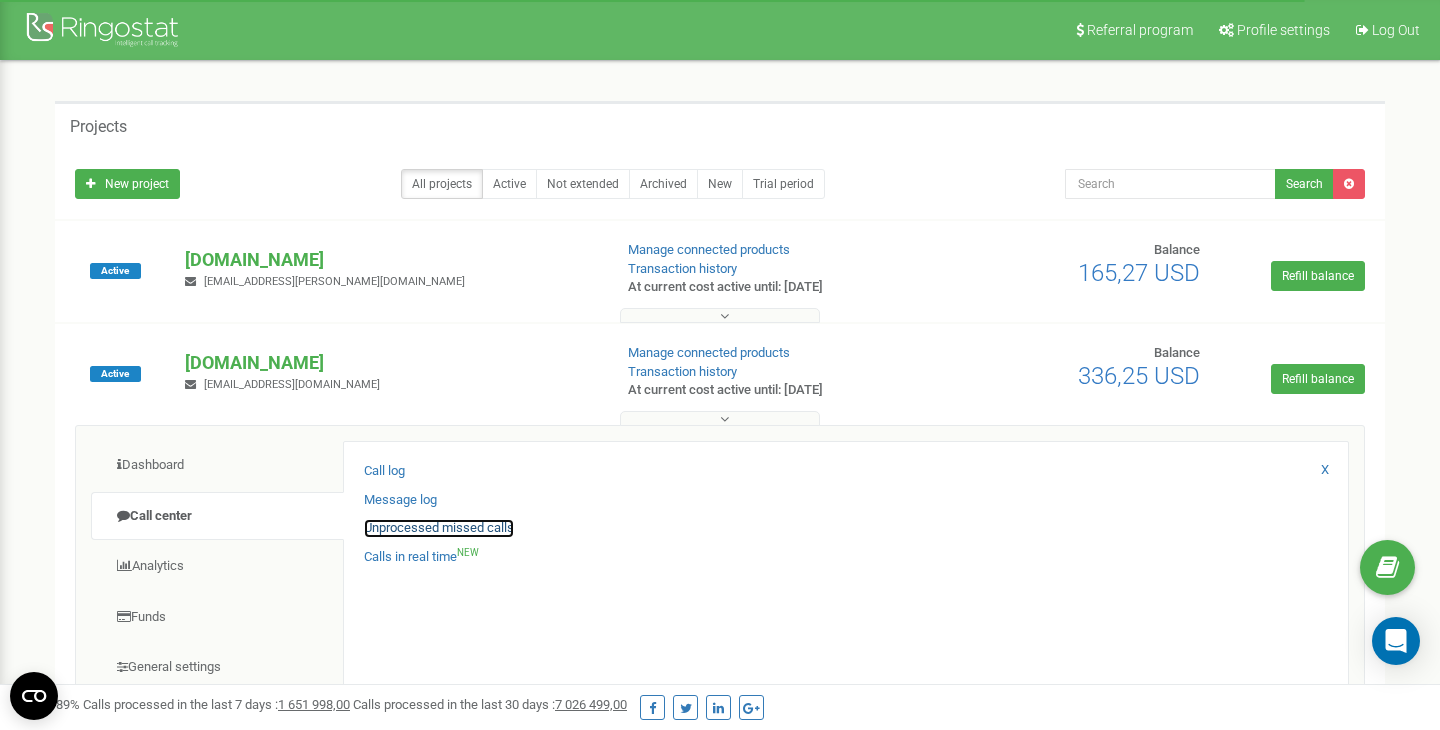 click on "Unprocessed missed calls" at bounding box center [439, 528] 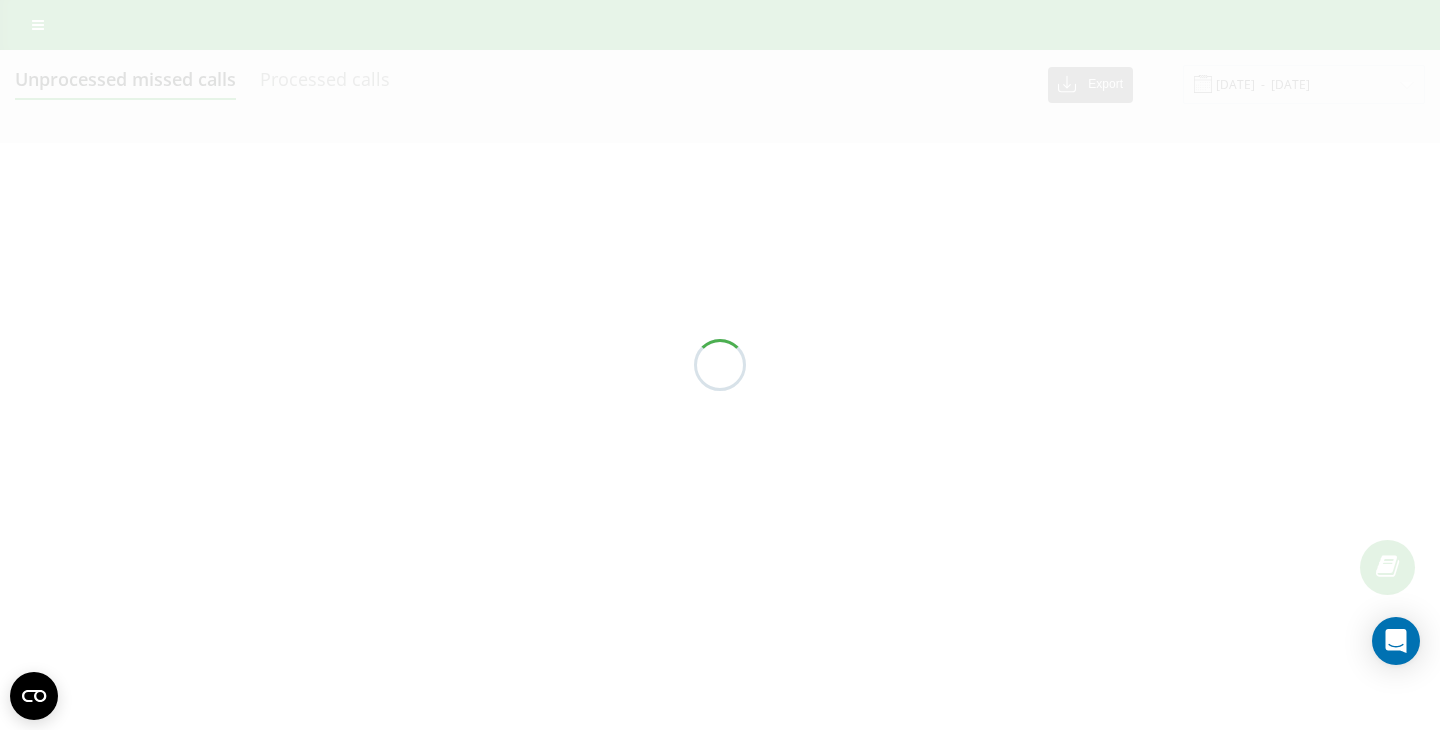 scroll, scrollTop: 0, scrollLeft: 0, axis: both 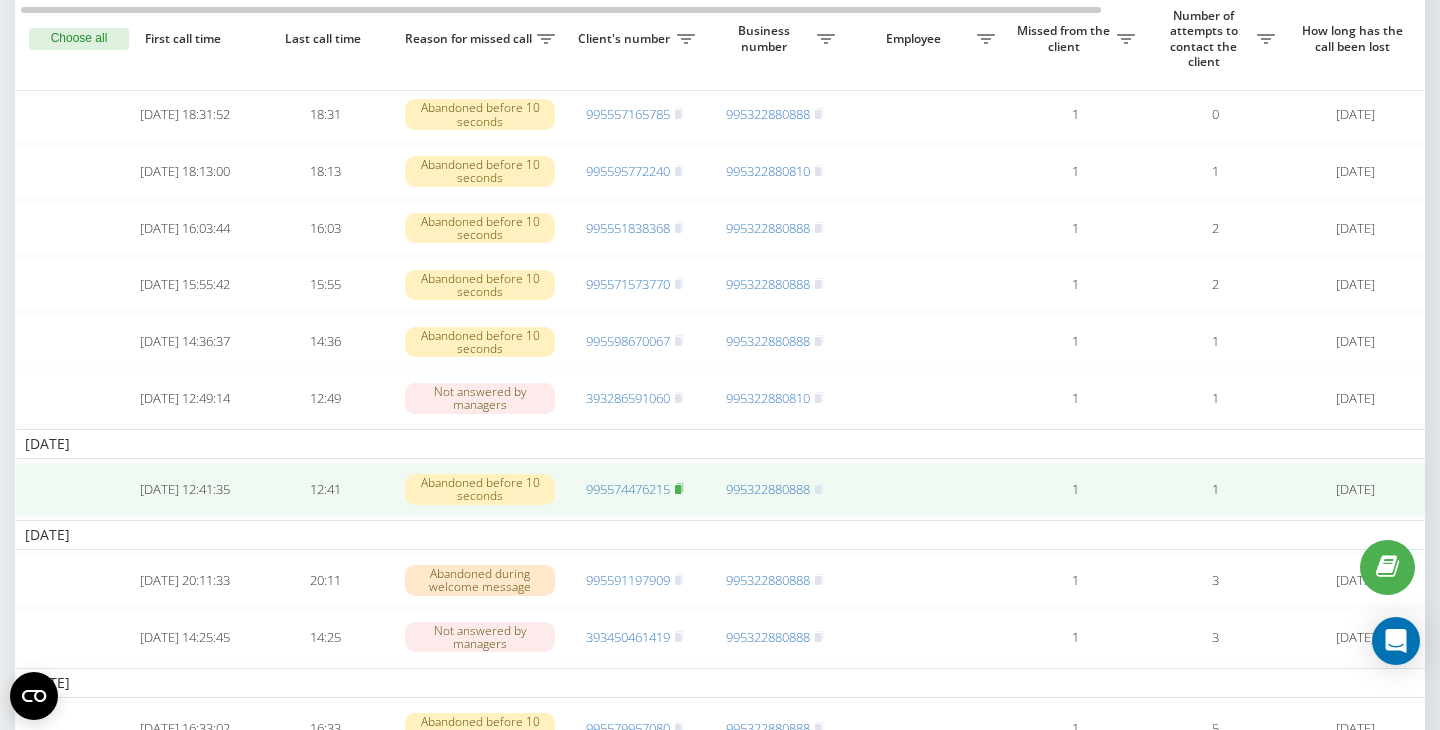 click 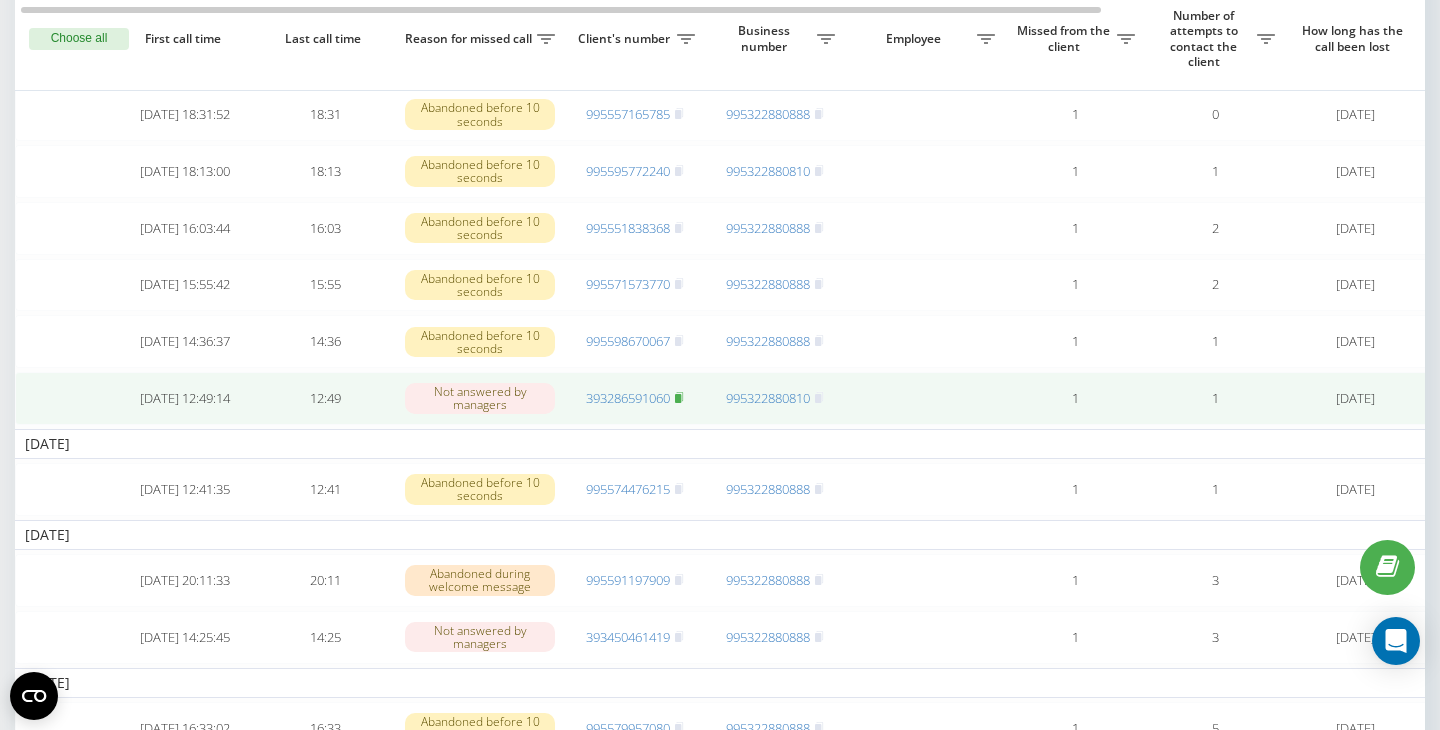 click 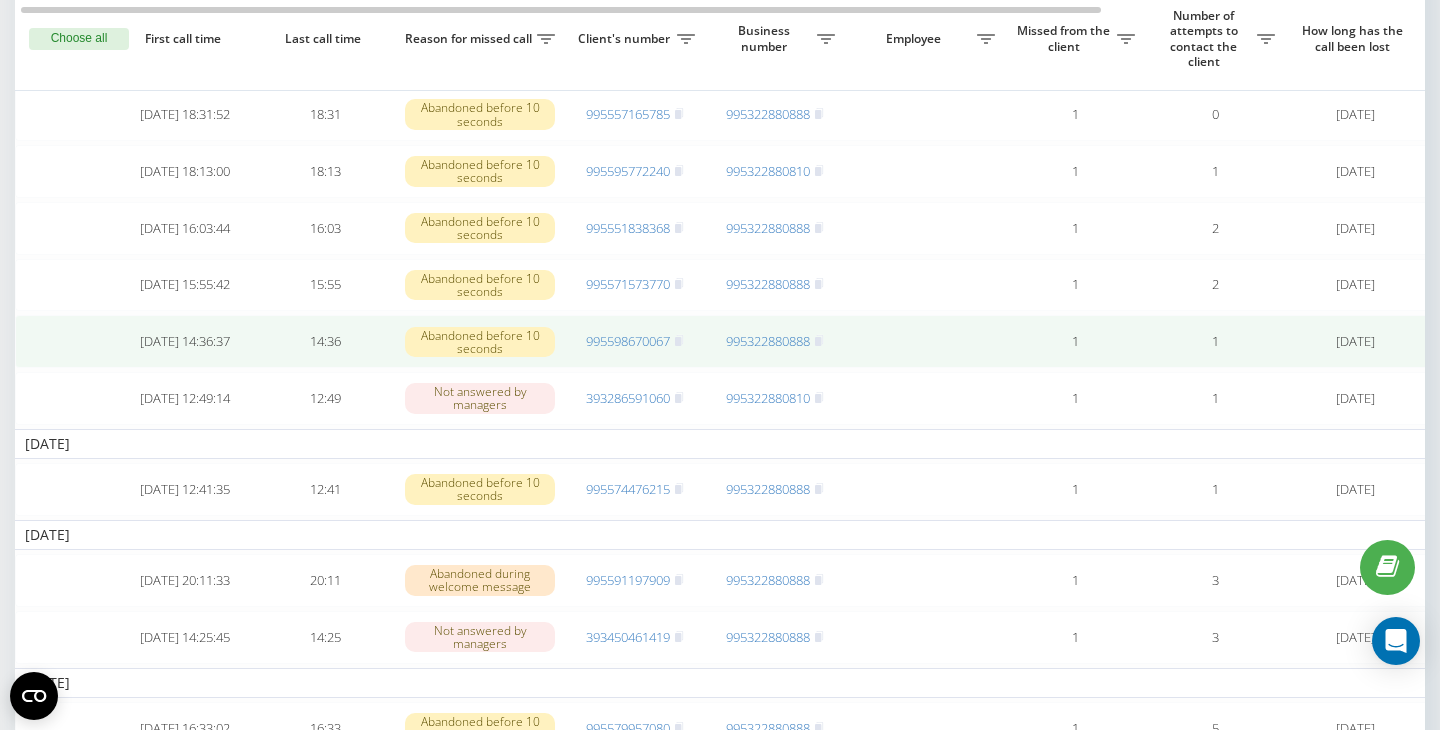 click on "995598670067" at bounding box center (635, 341) 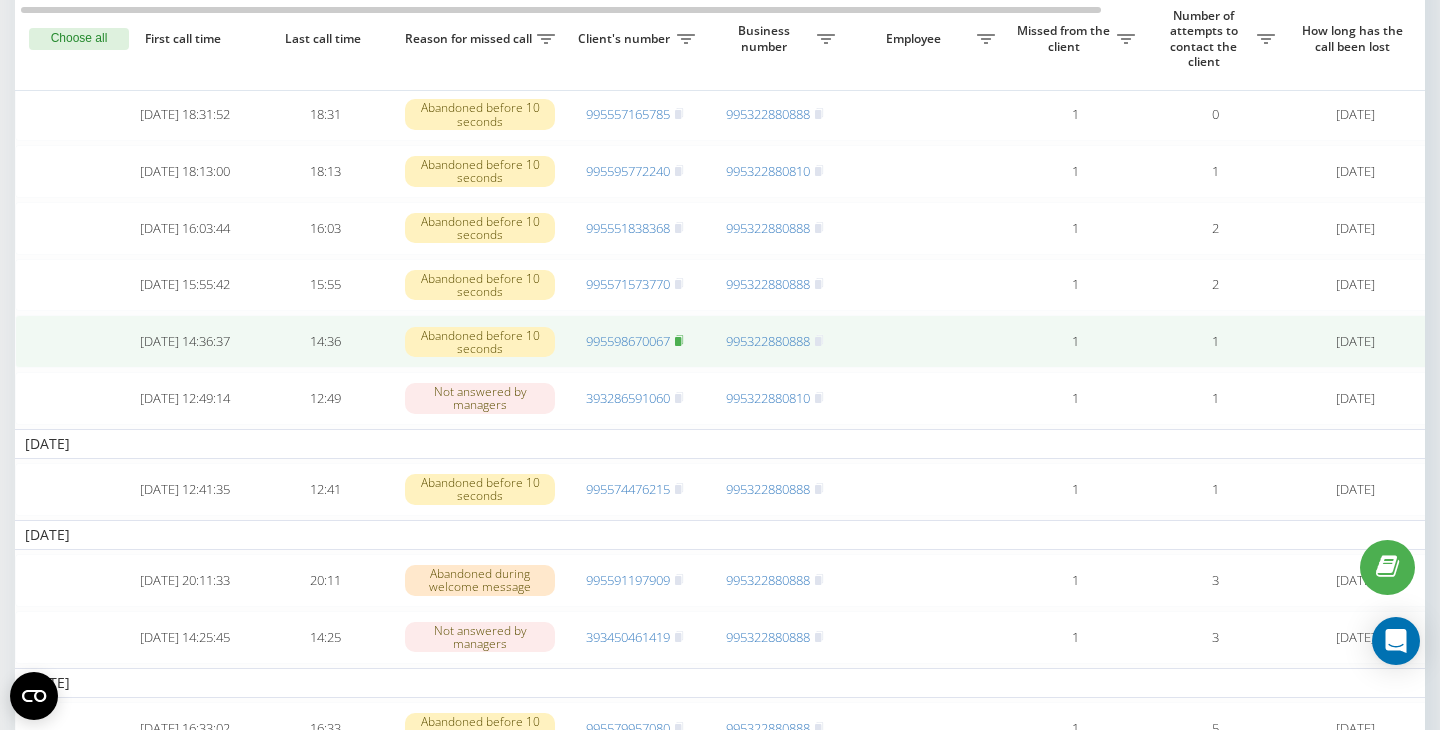 click 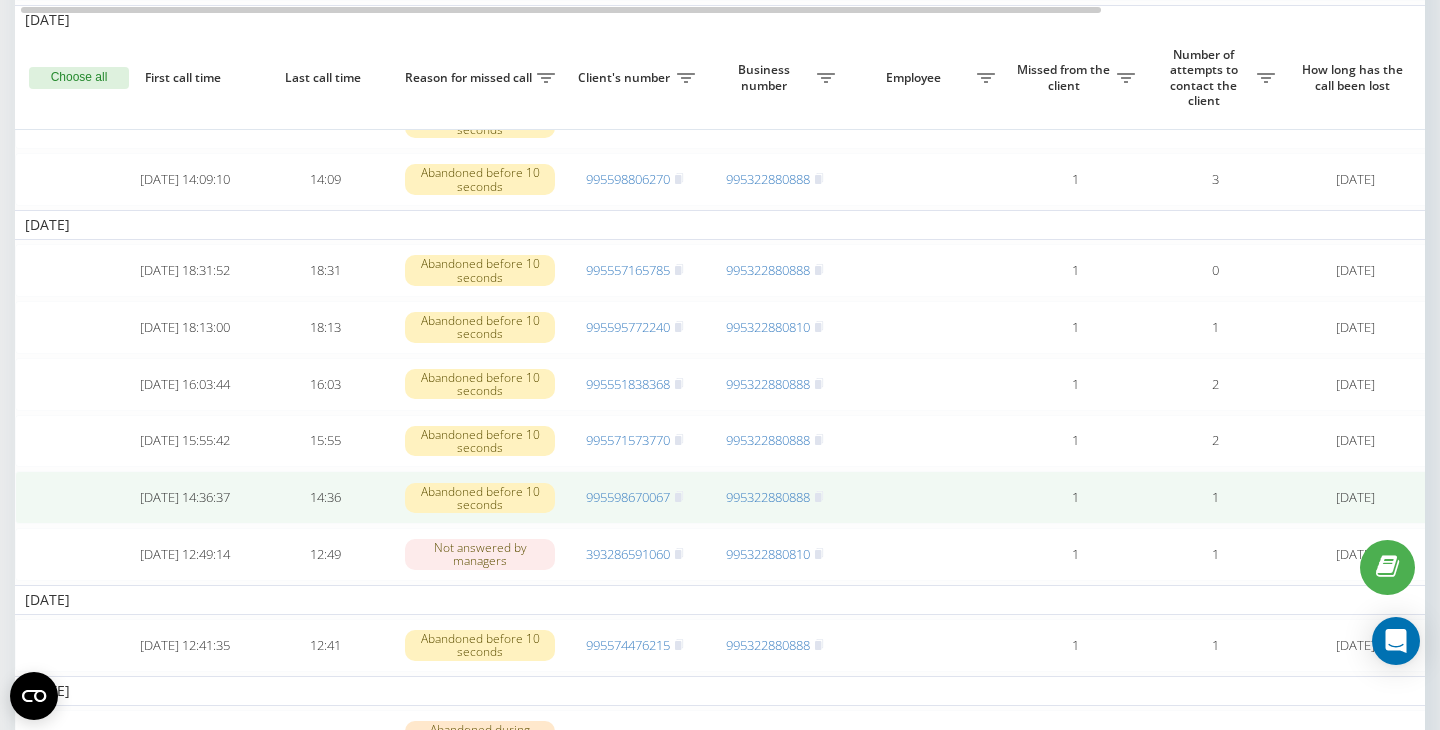 scroll, scrollTop: 759, scrollLeft: 0, axis: vertical 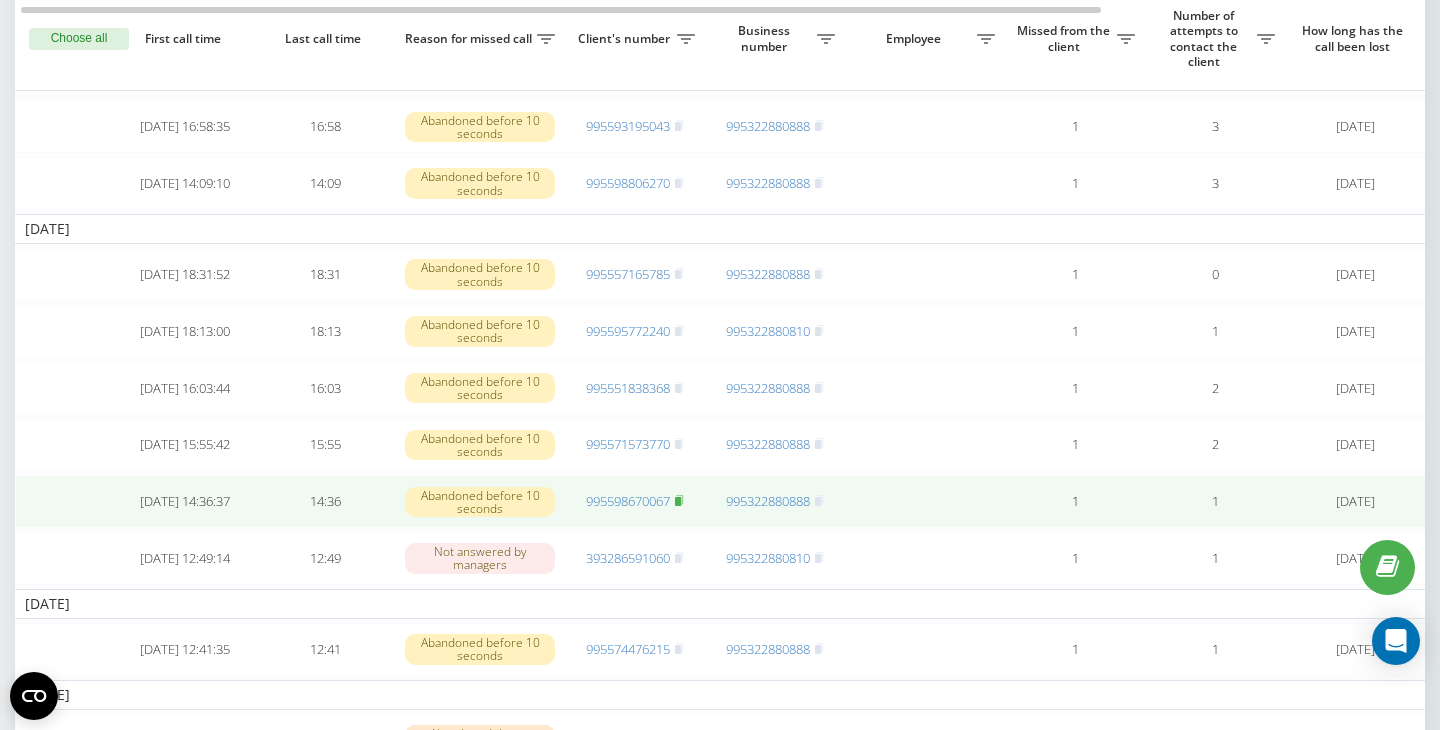click 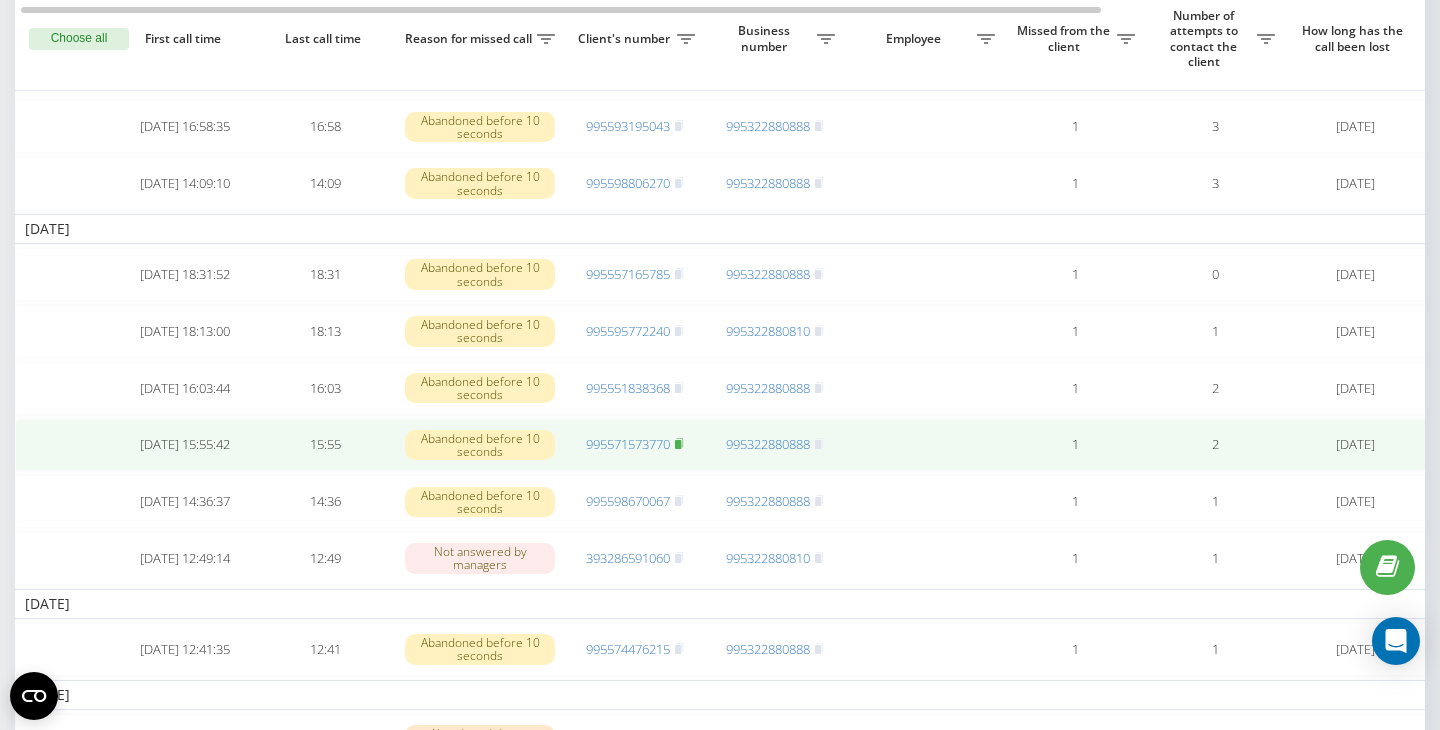 click 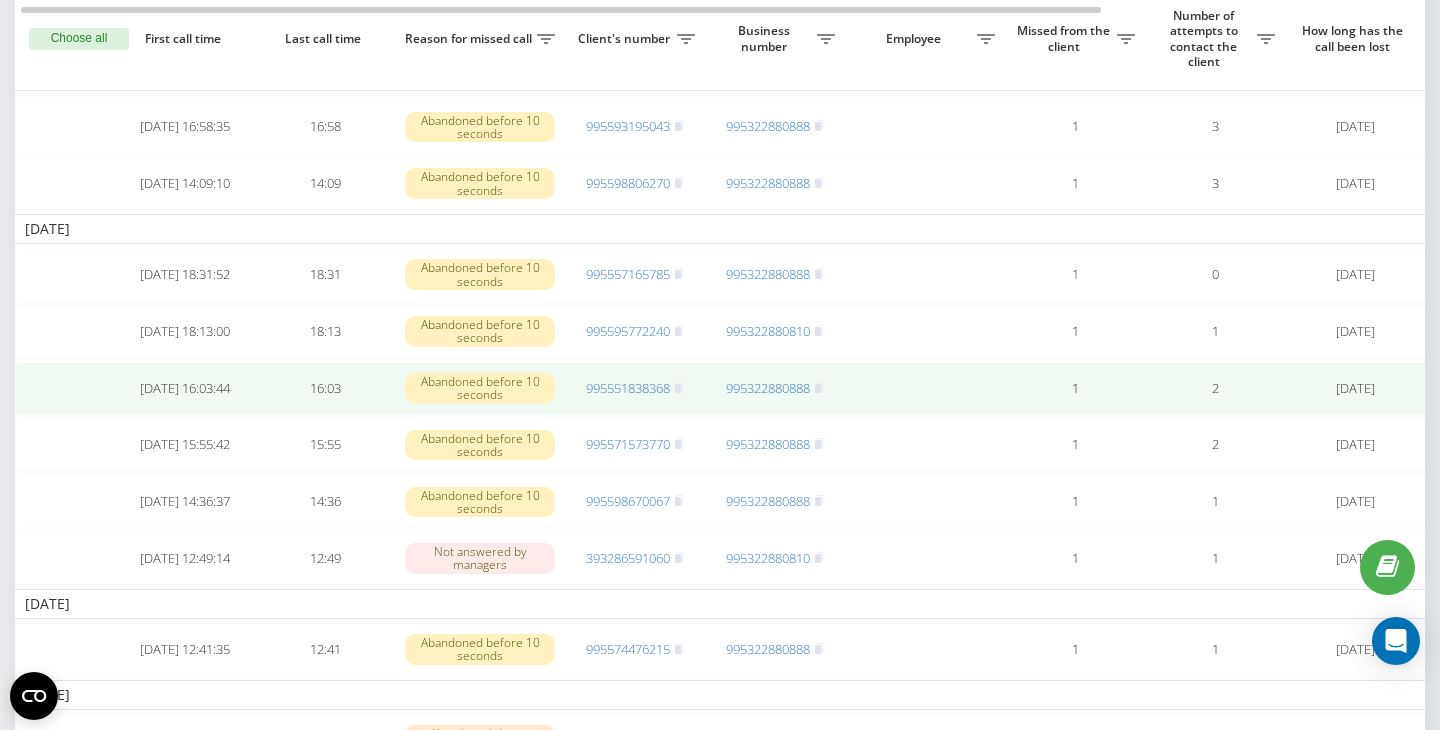 click on "995551838368" at bounding box center (635, 388) 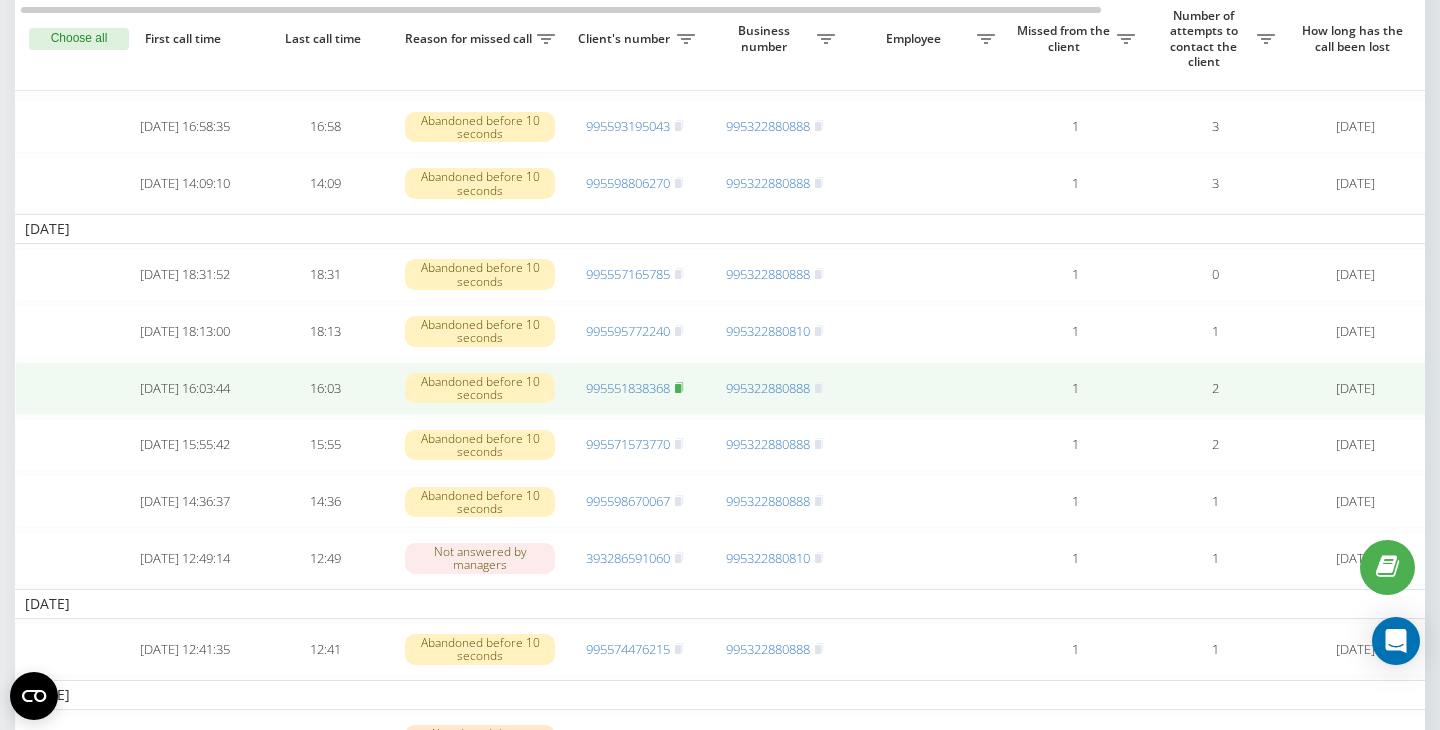 click 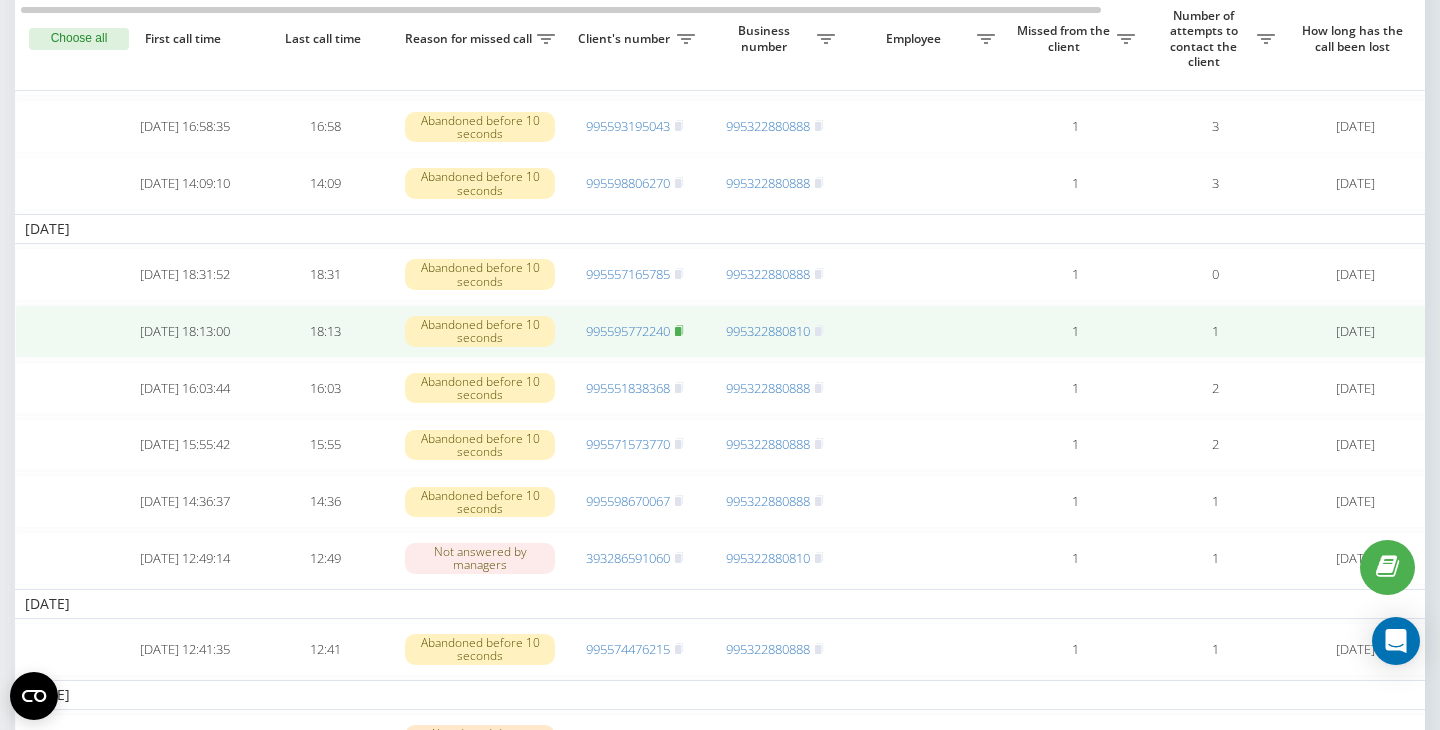 click 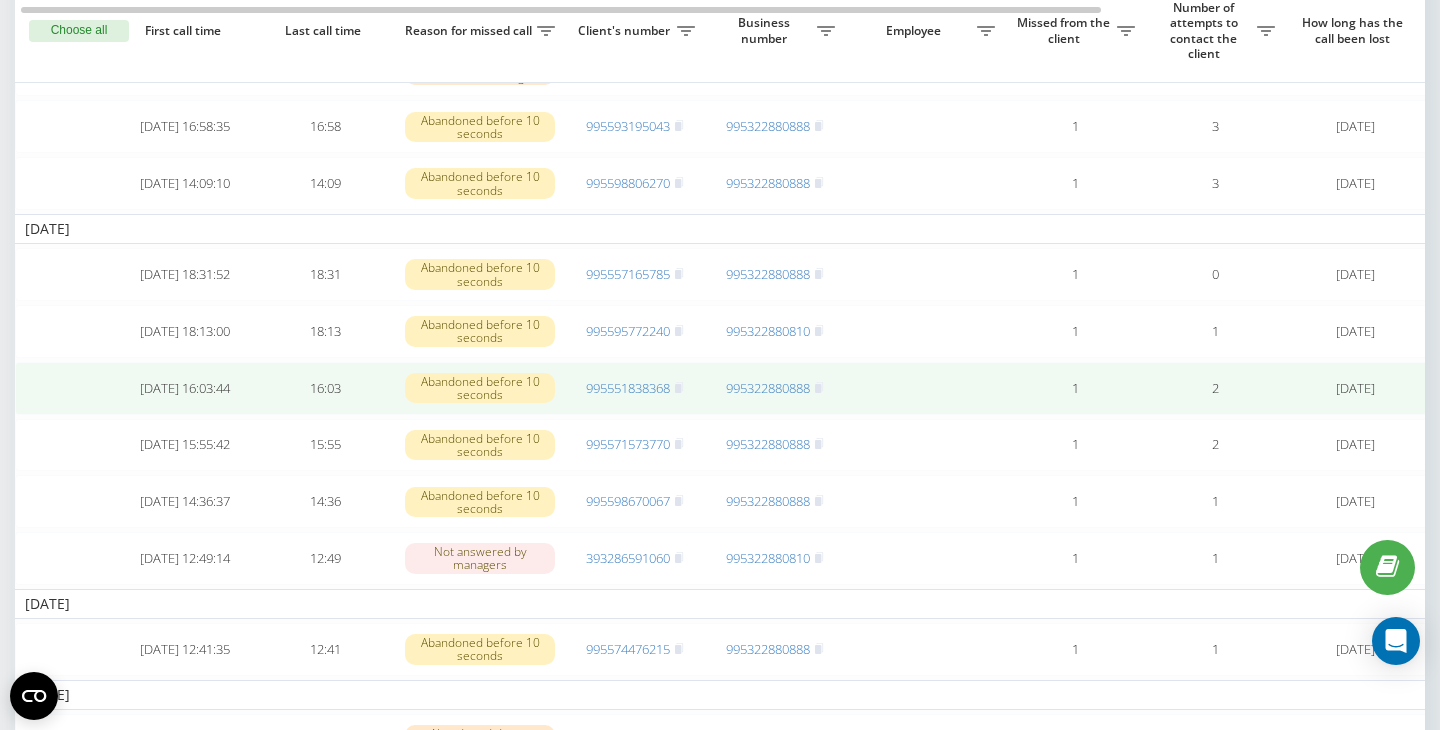 scroll, scrollTop: 707, scrollLeft: 0, axis: vertical 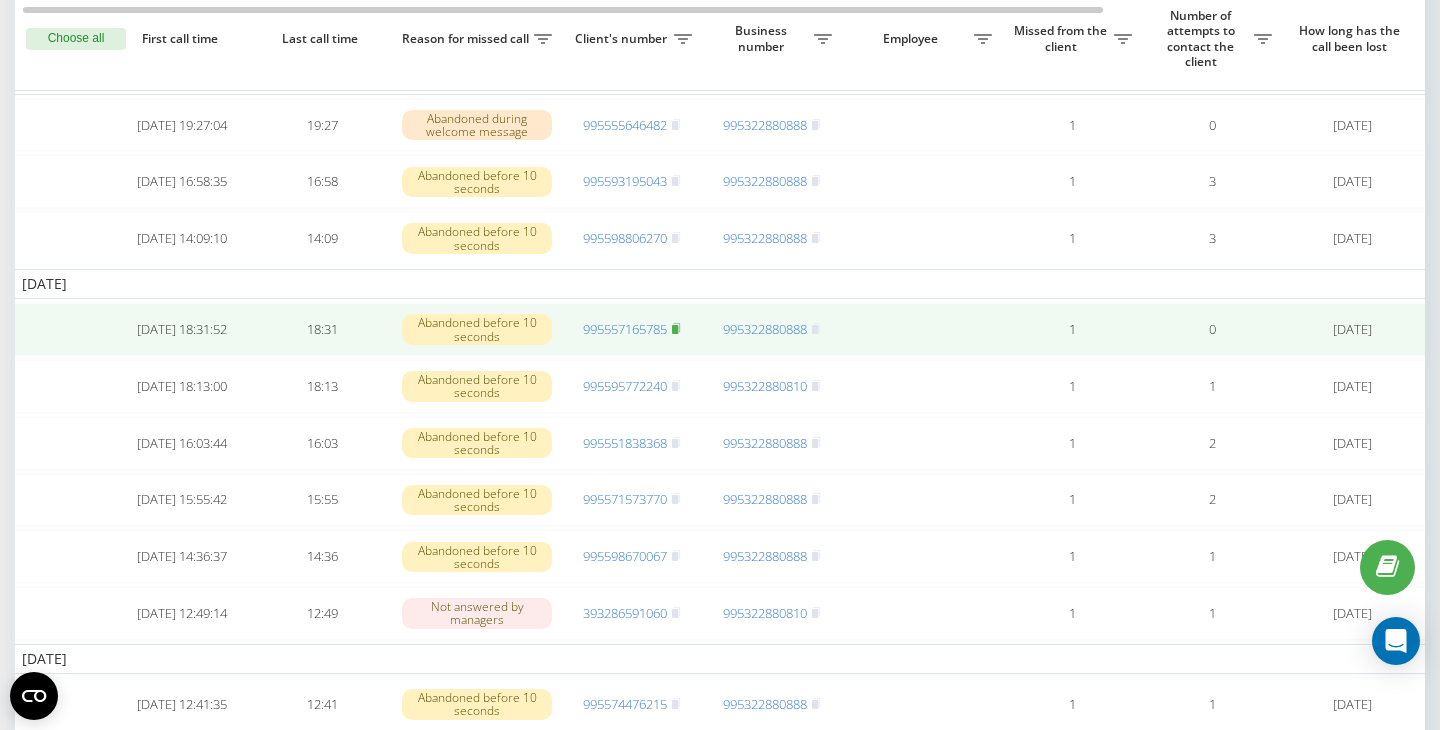 click 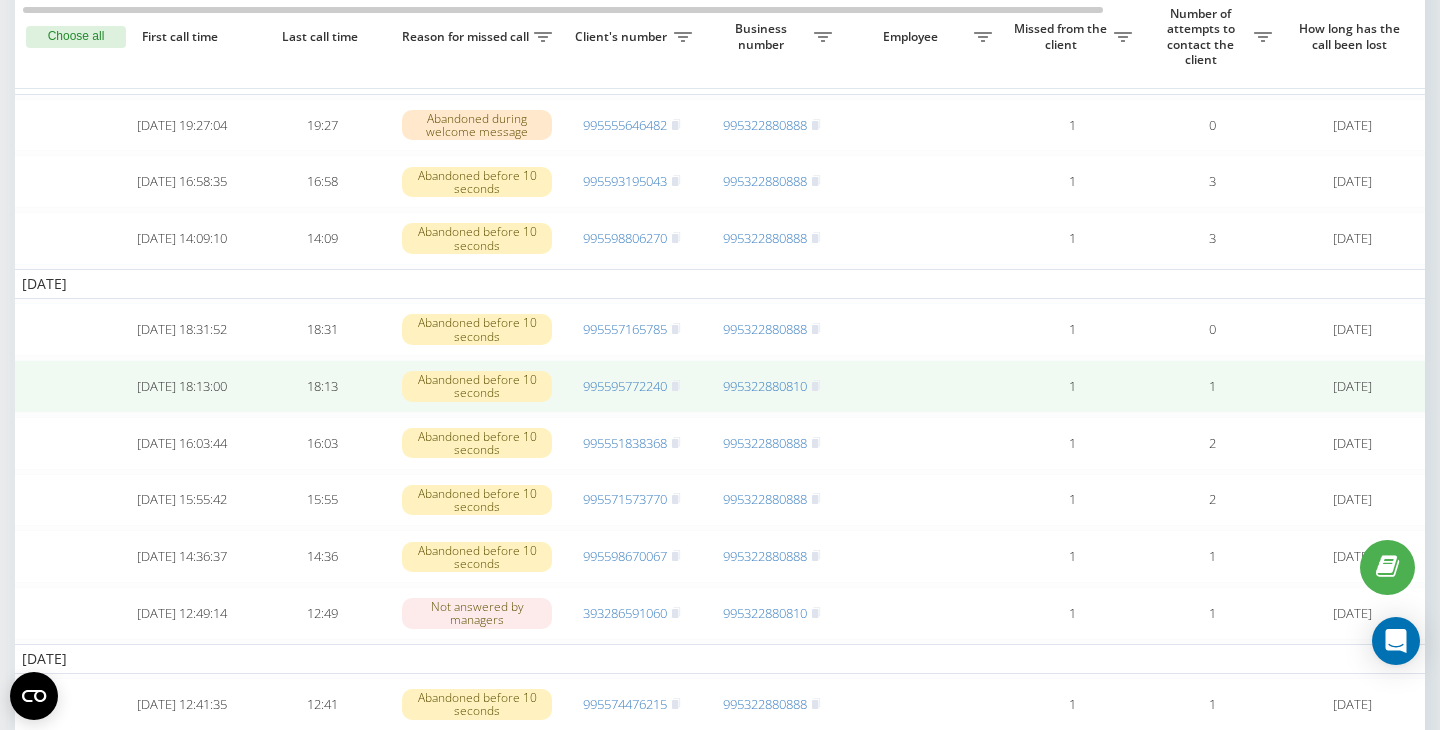 scroll, scrollTop: 571, scrollLeft: 0, axis: vertical 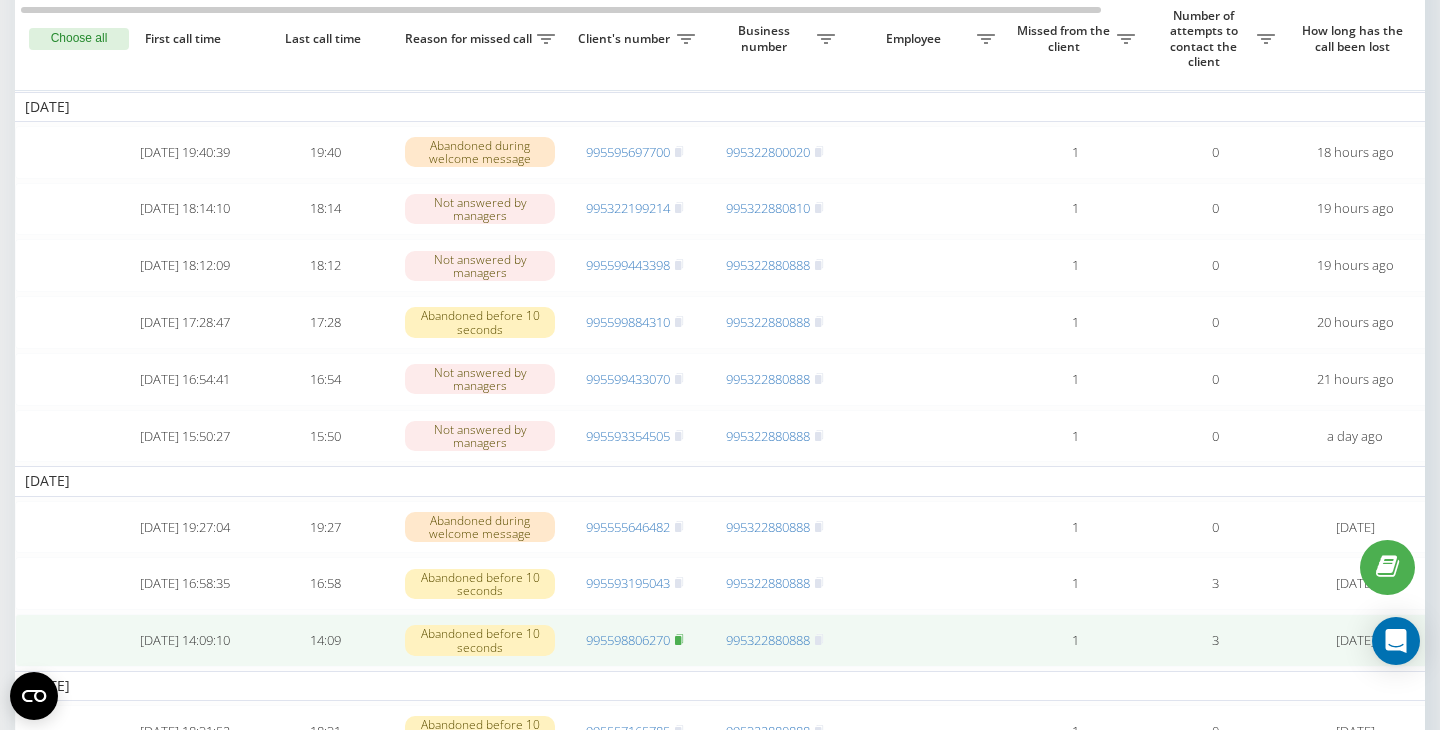 click 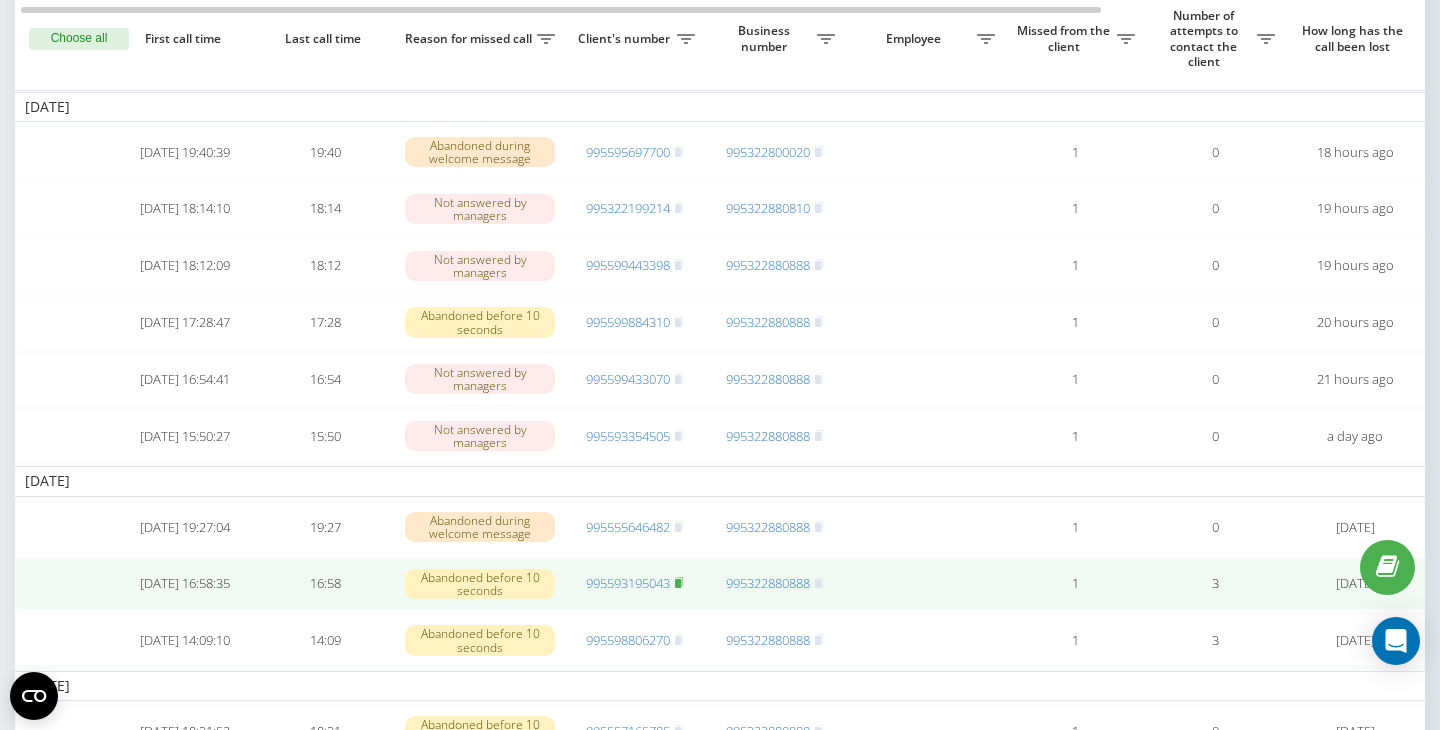 click 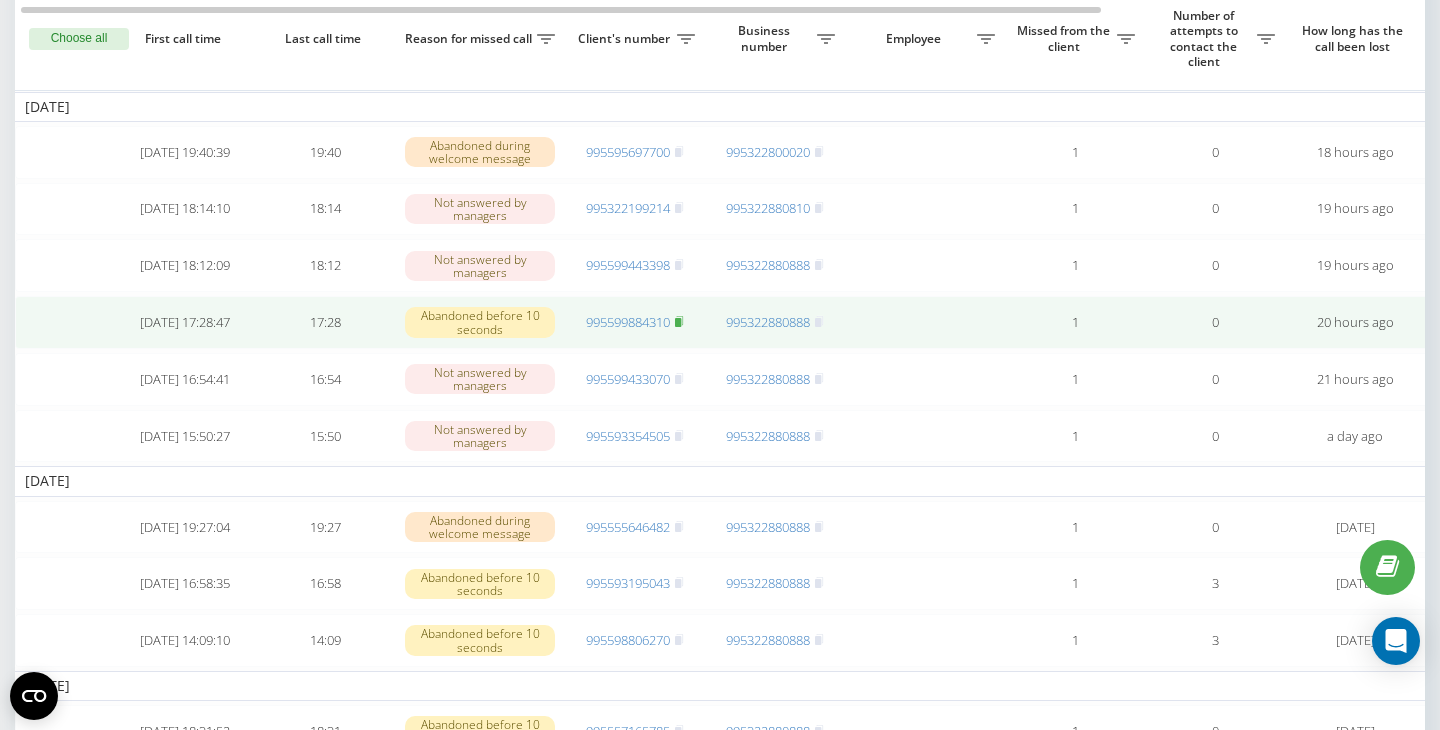 click 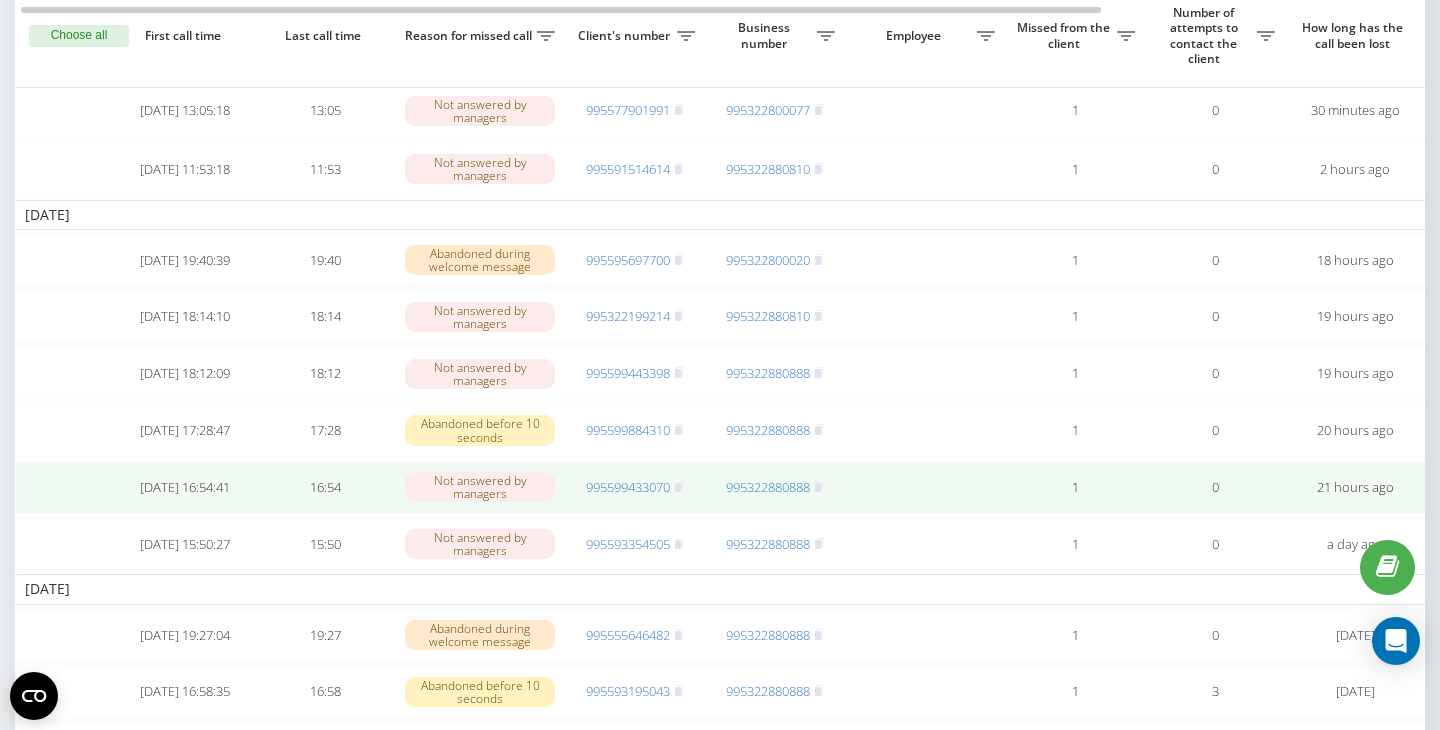 scroll, scrollTop: 295, scrollLeft: 0, axis: vertical 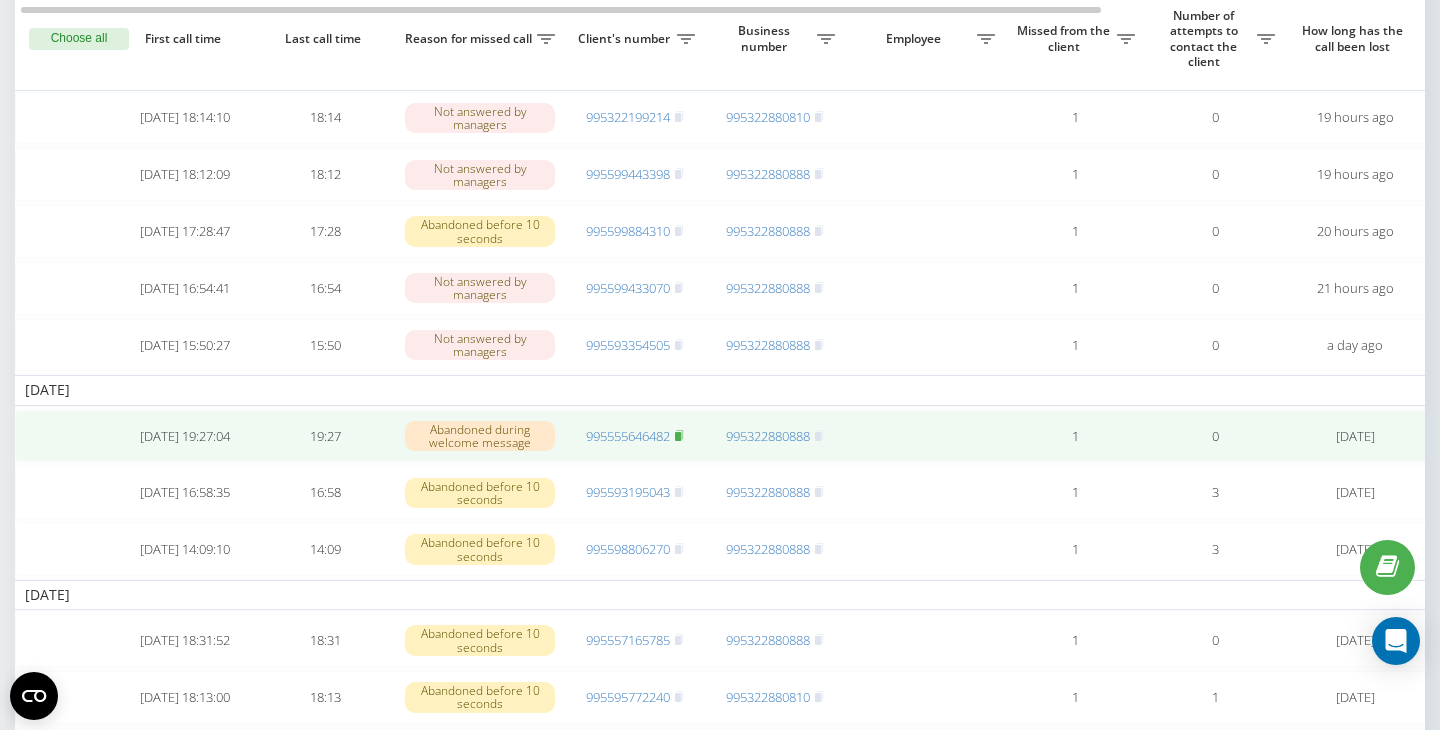 click 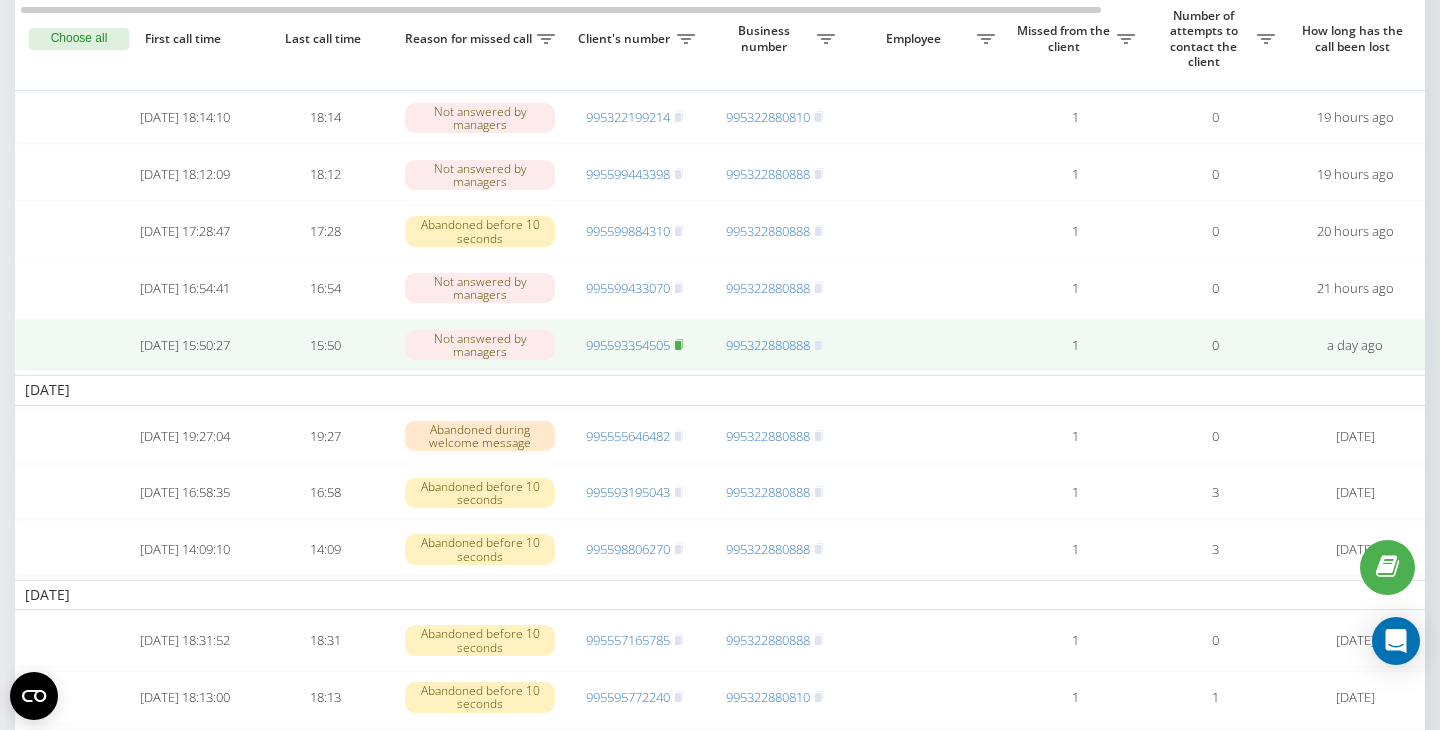 click 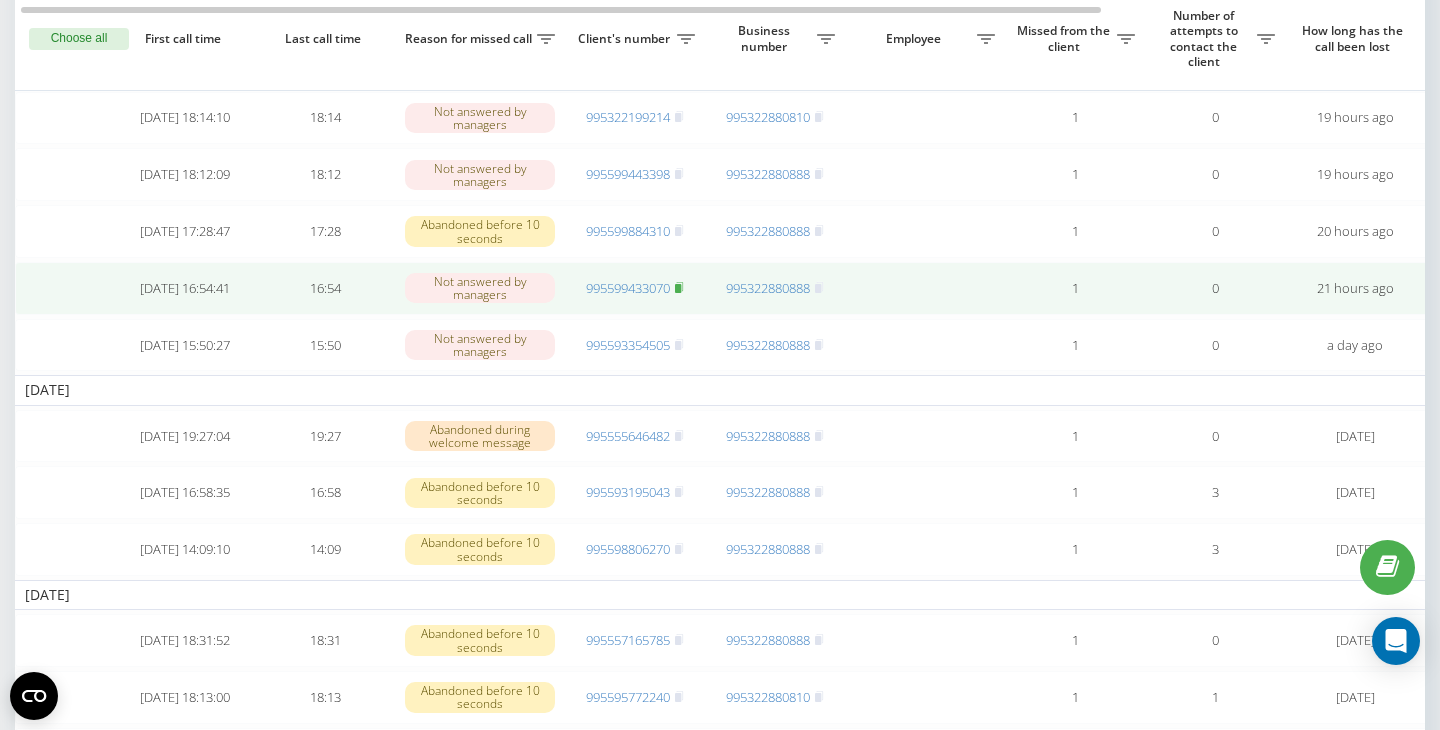 click 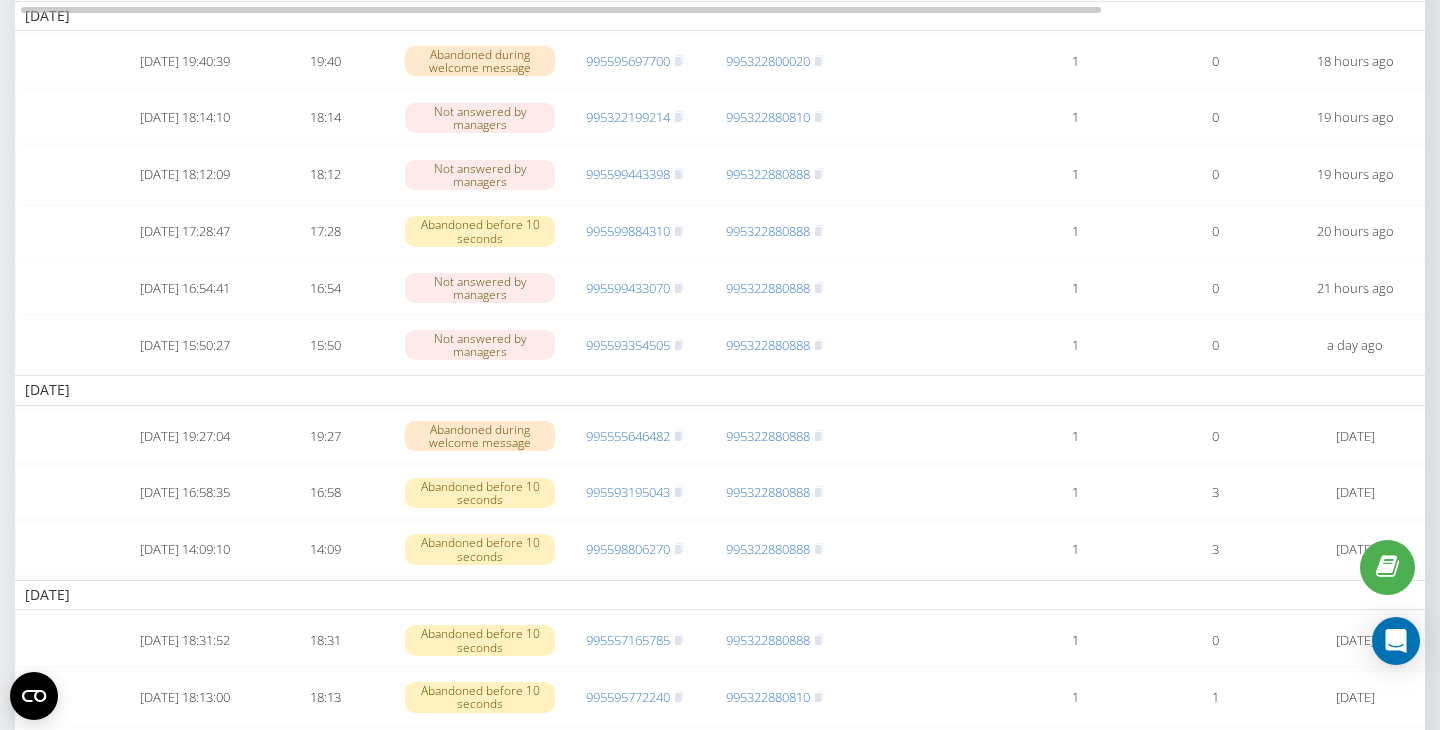 scroll, scrollTop: 267, scrollLeft: 0, axis: vertical 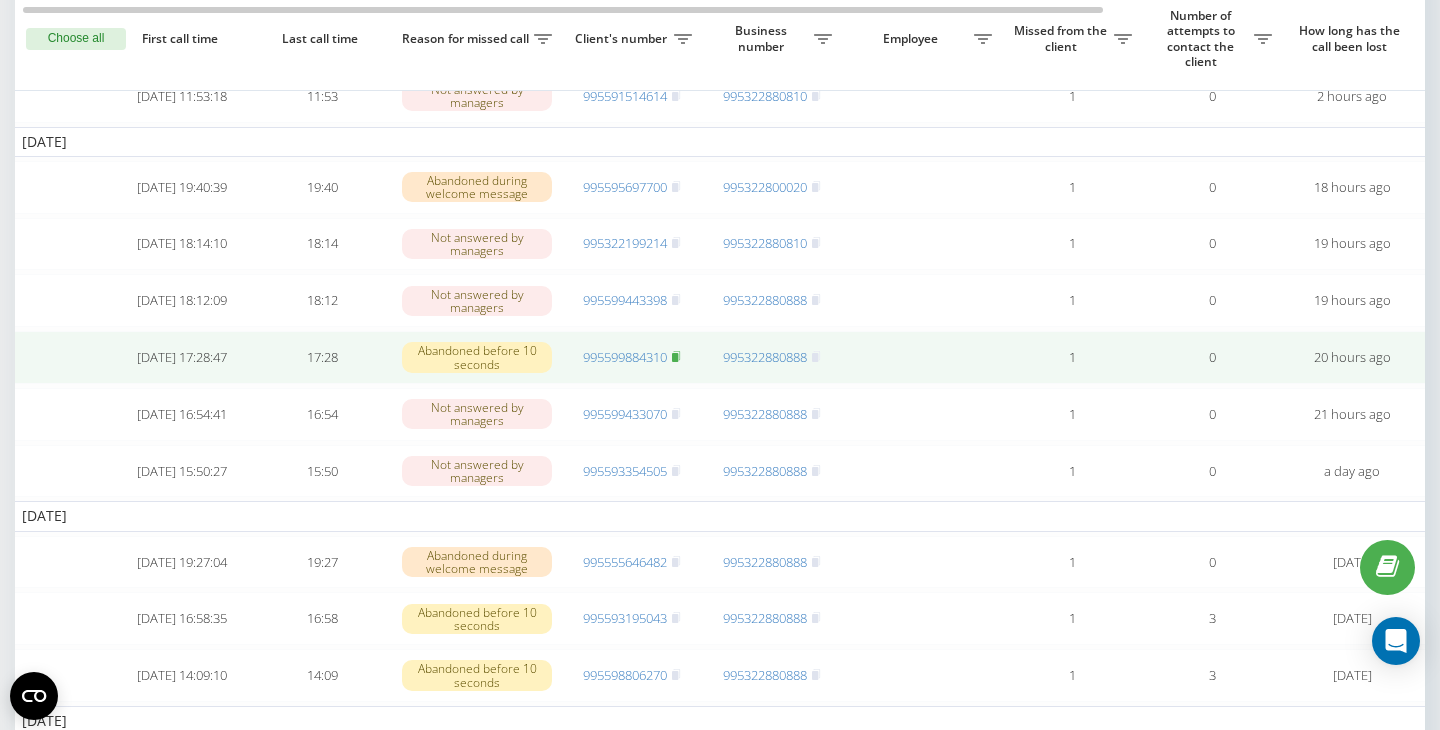 click 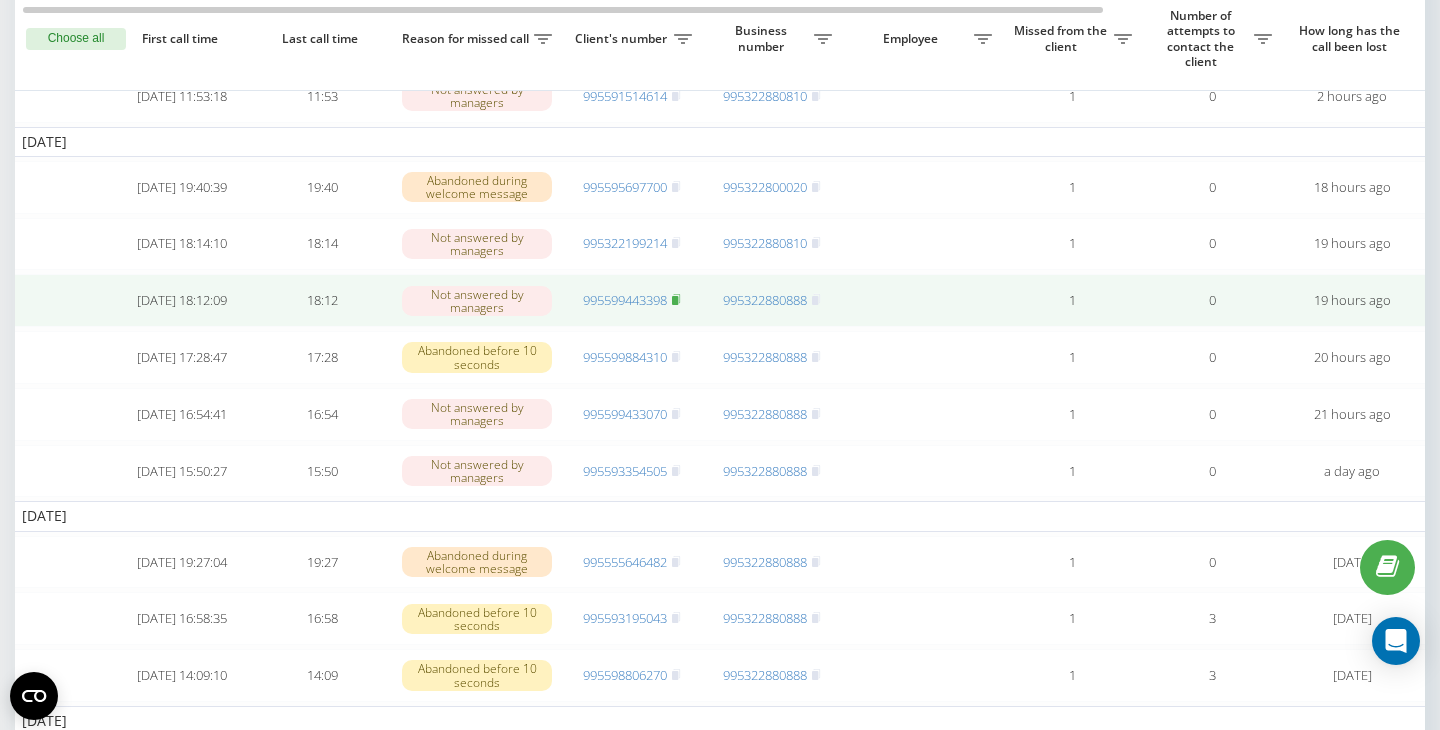click 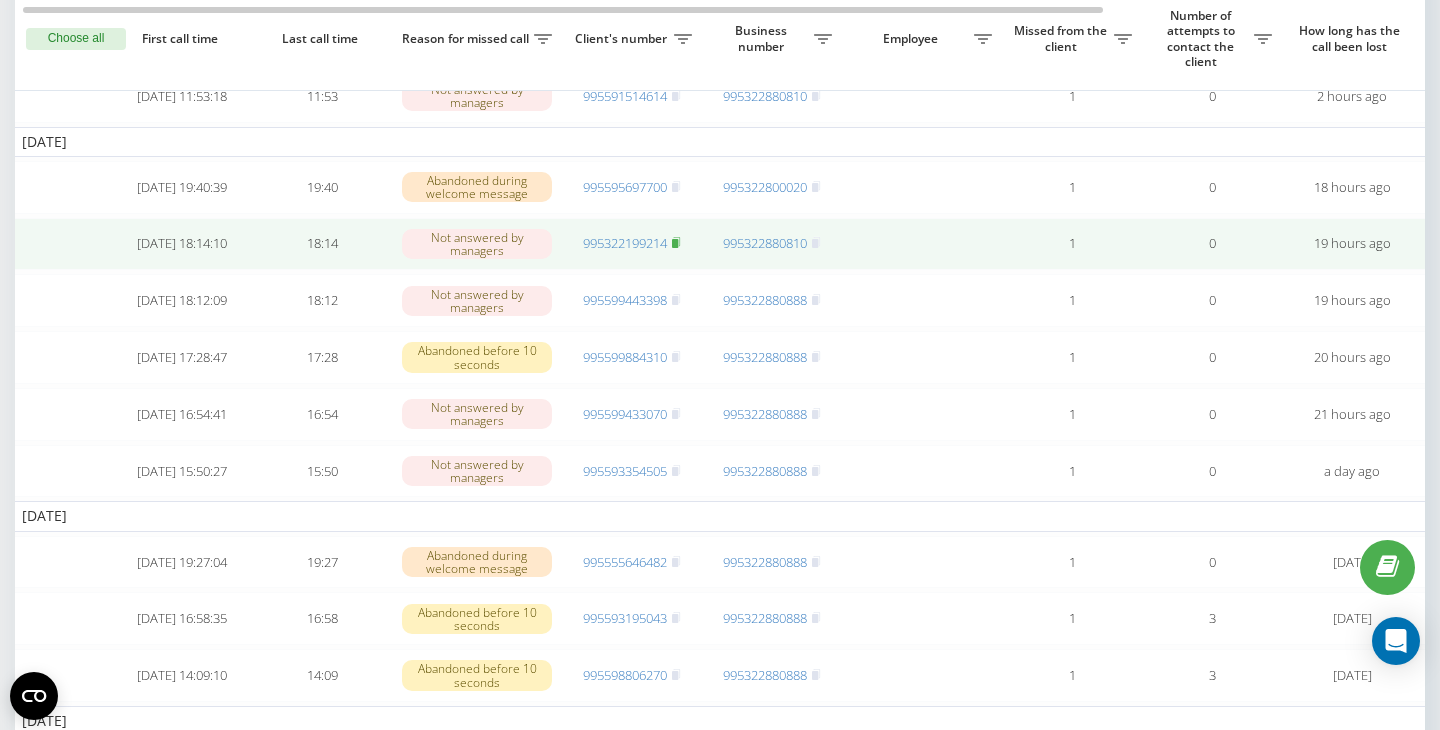 click 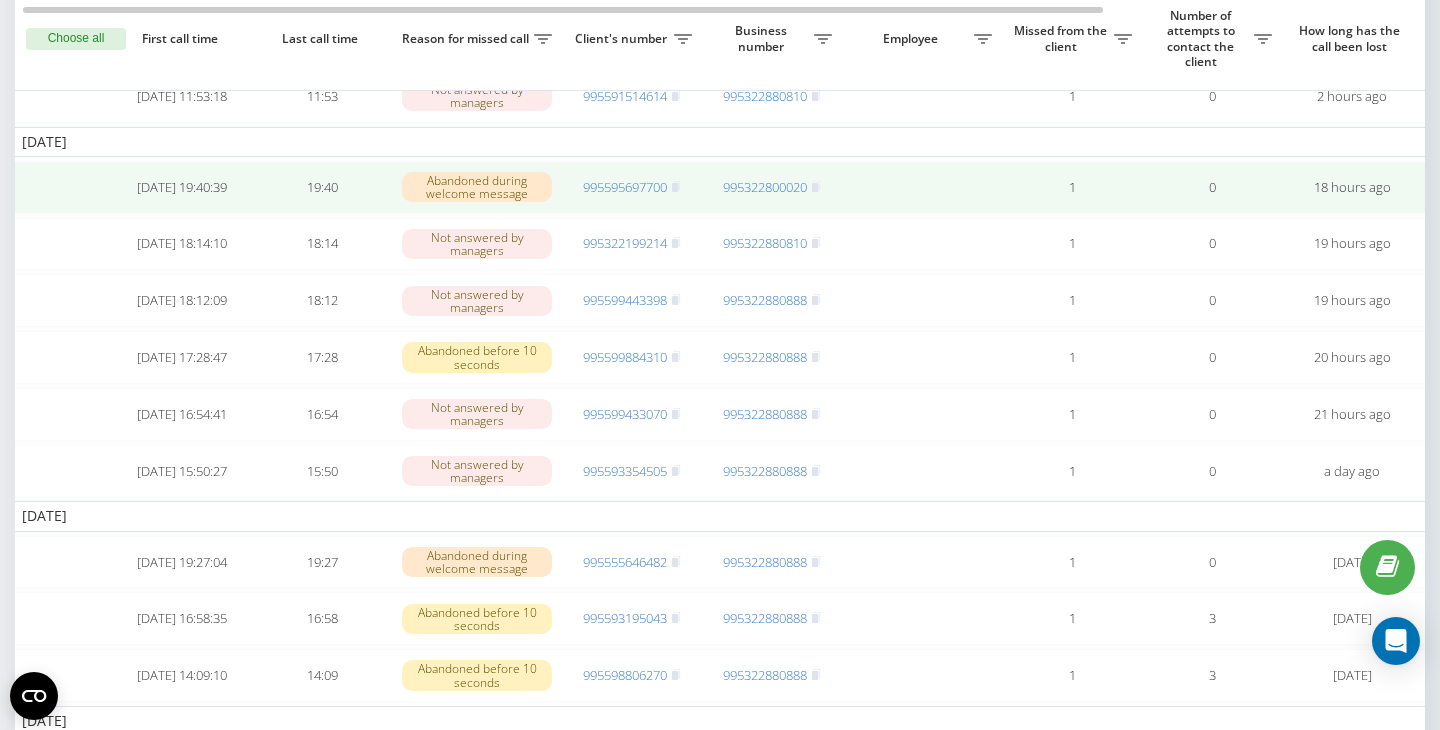 click on "995595697700" at bounding box center [632, 187] 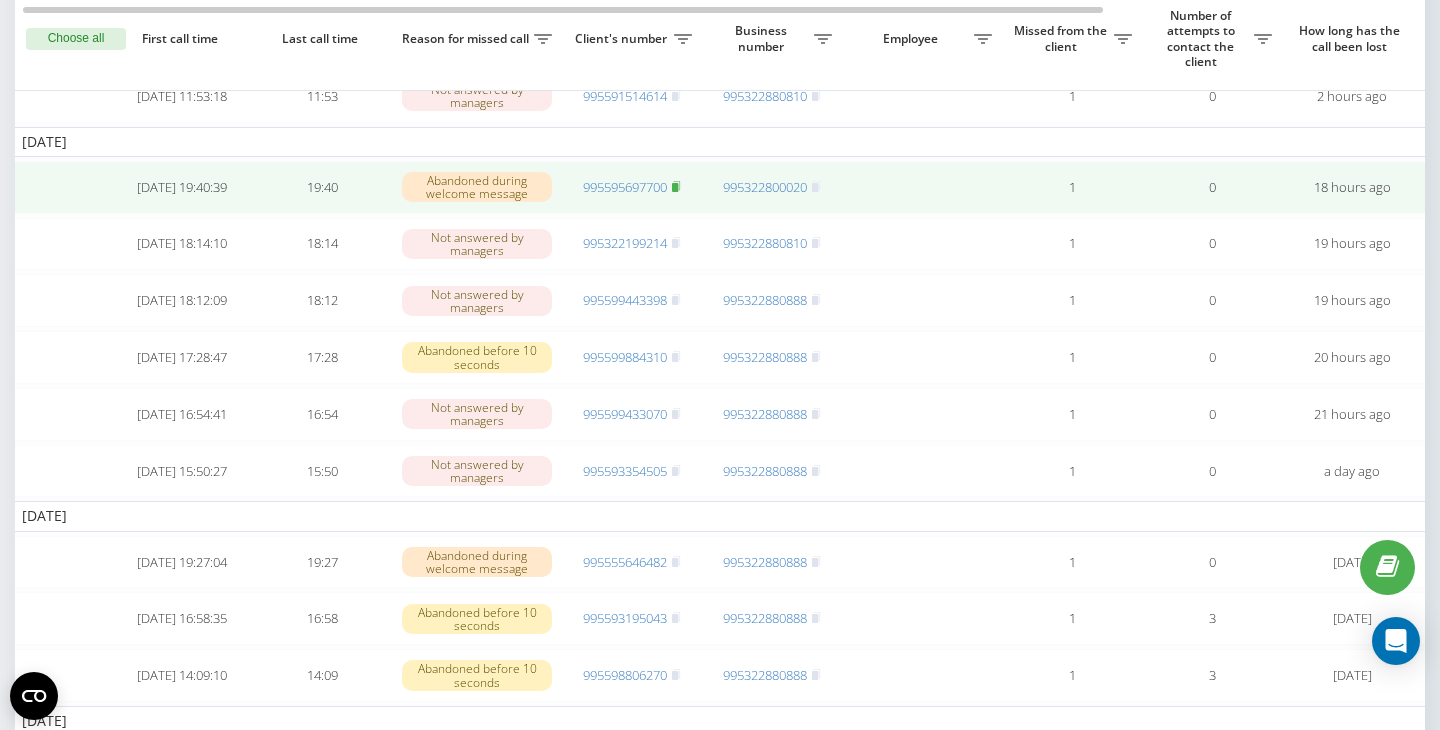 click 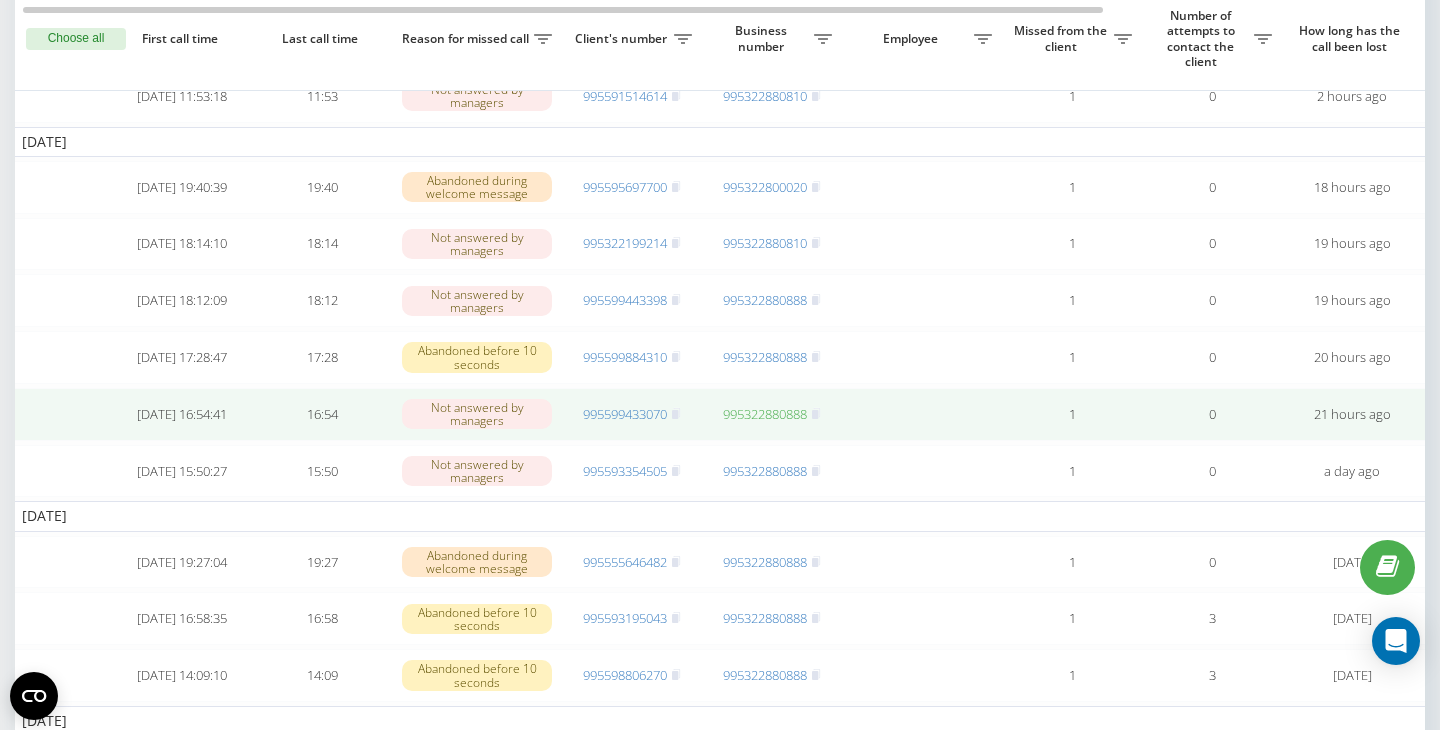 scroll, scrollTop: 0, scrollLeft: 0, axis: both 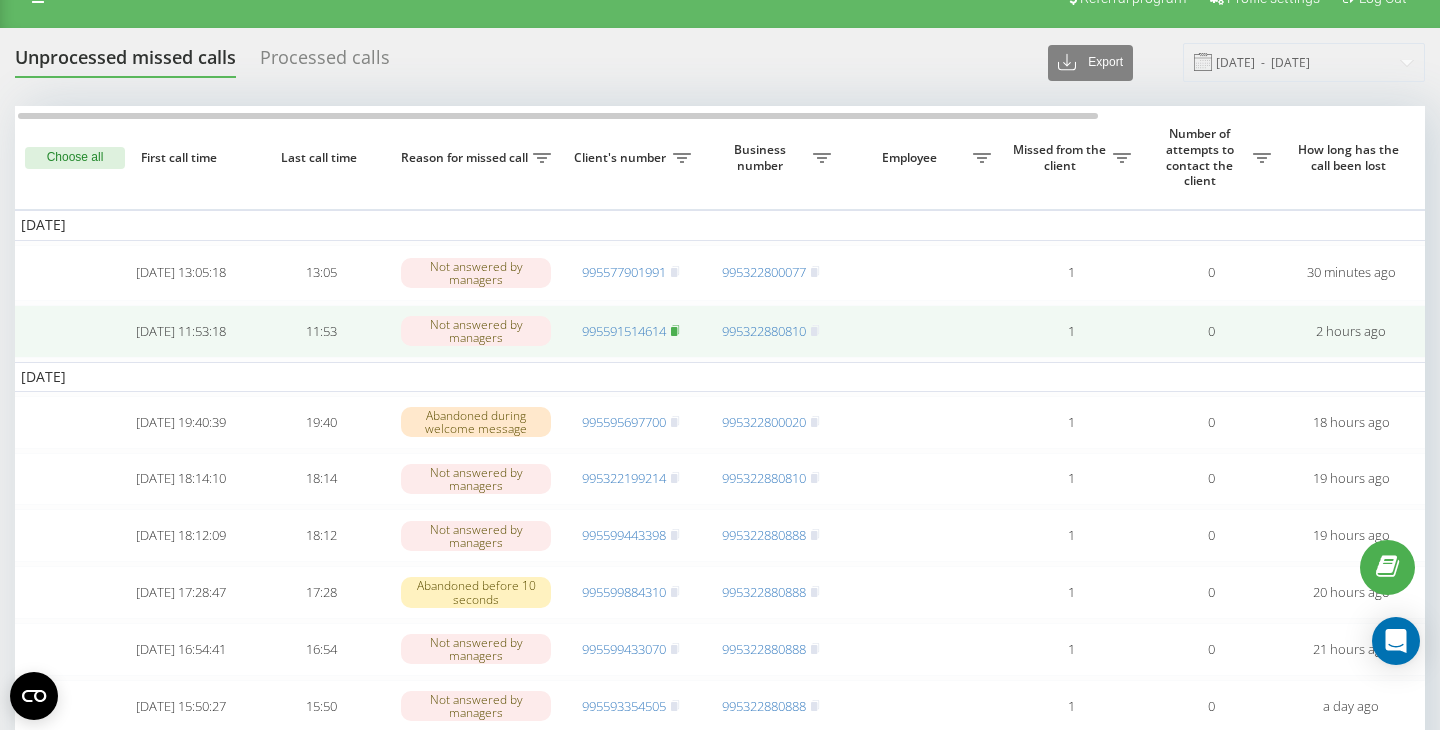 click 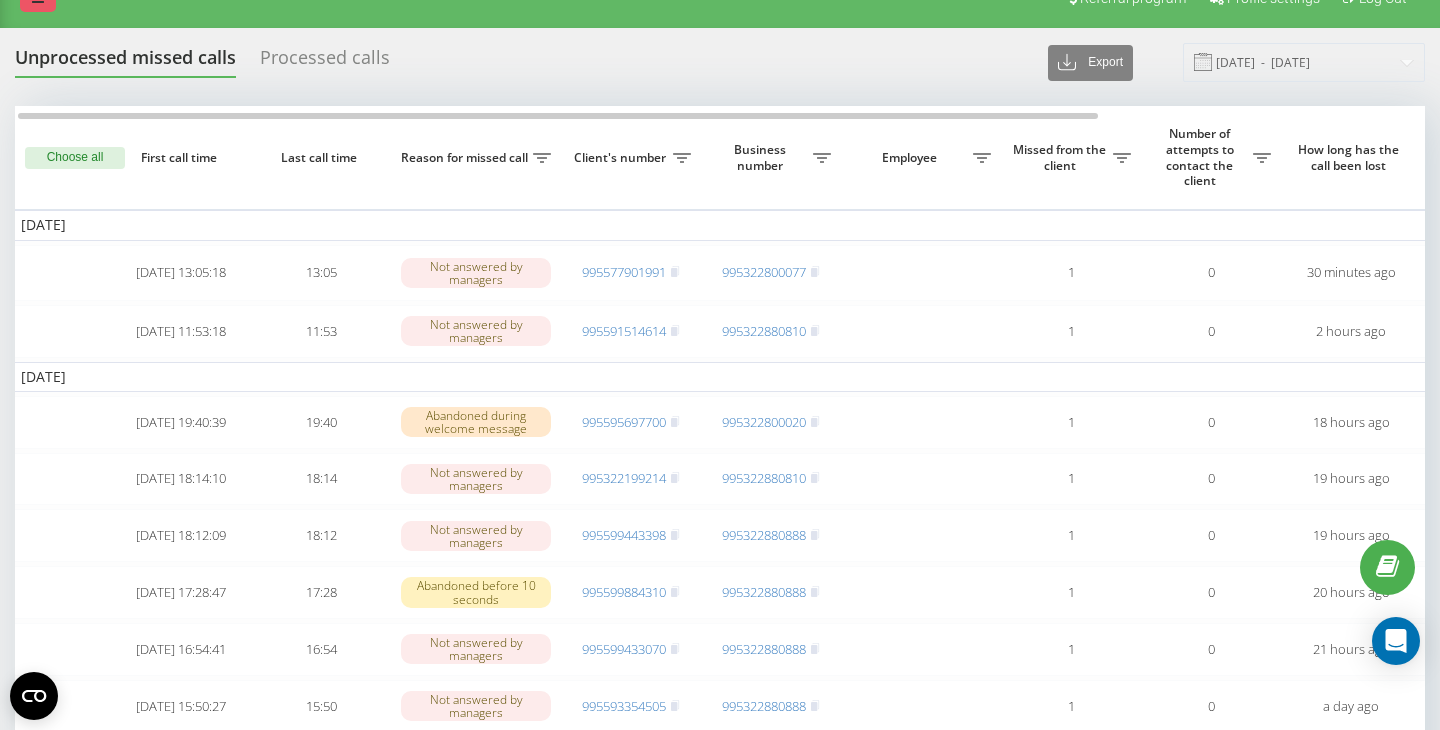click at bounding box center [38, -2] 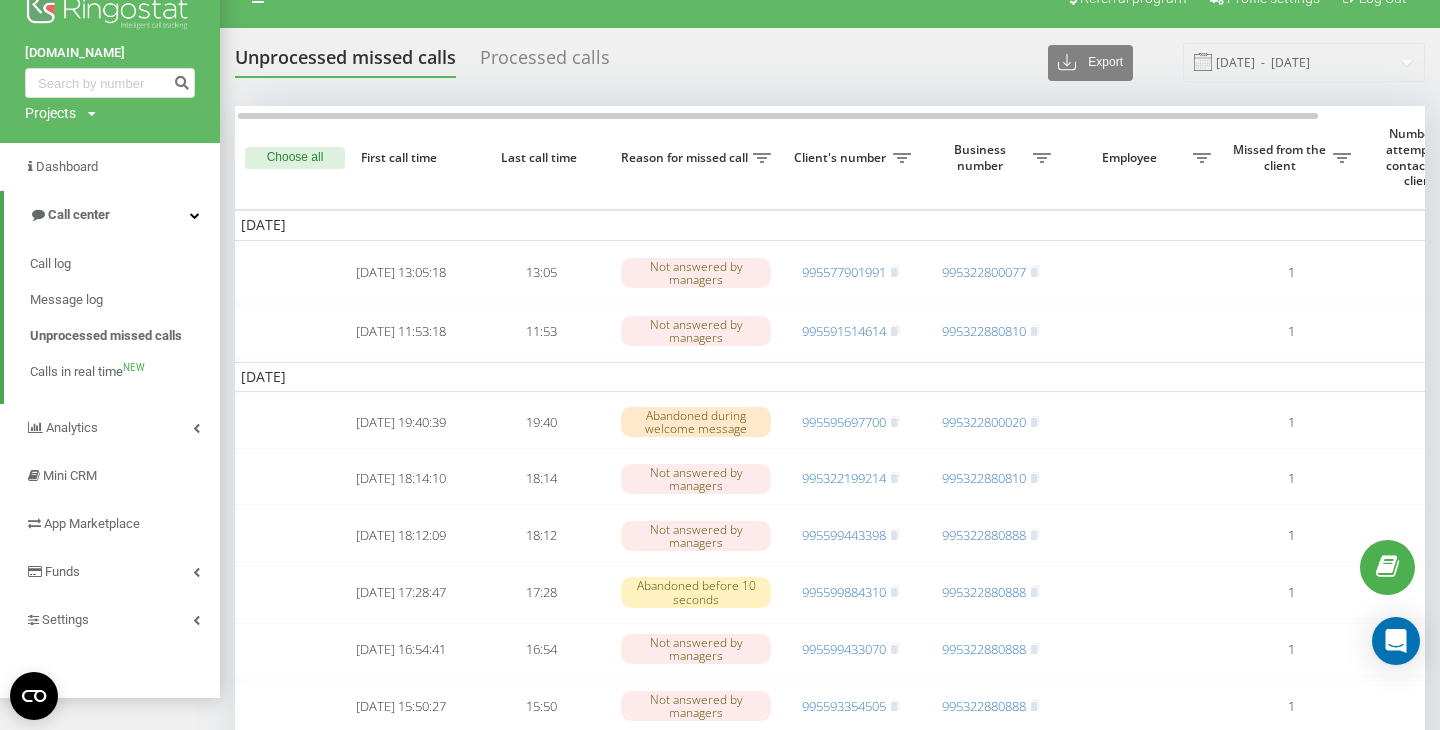 click on "Unprocessed missed calls Processed calls Export .csv .xlsx 13.06.2025  -  13.07.2025" at bounding box center [830, 62] 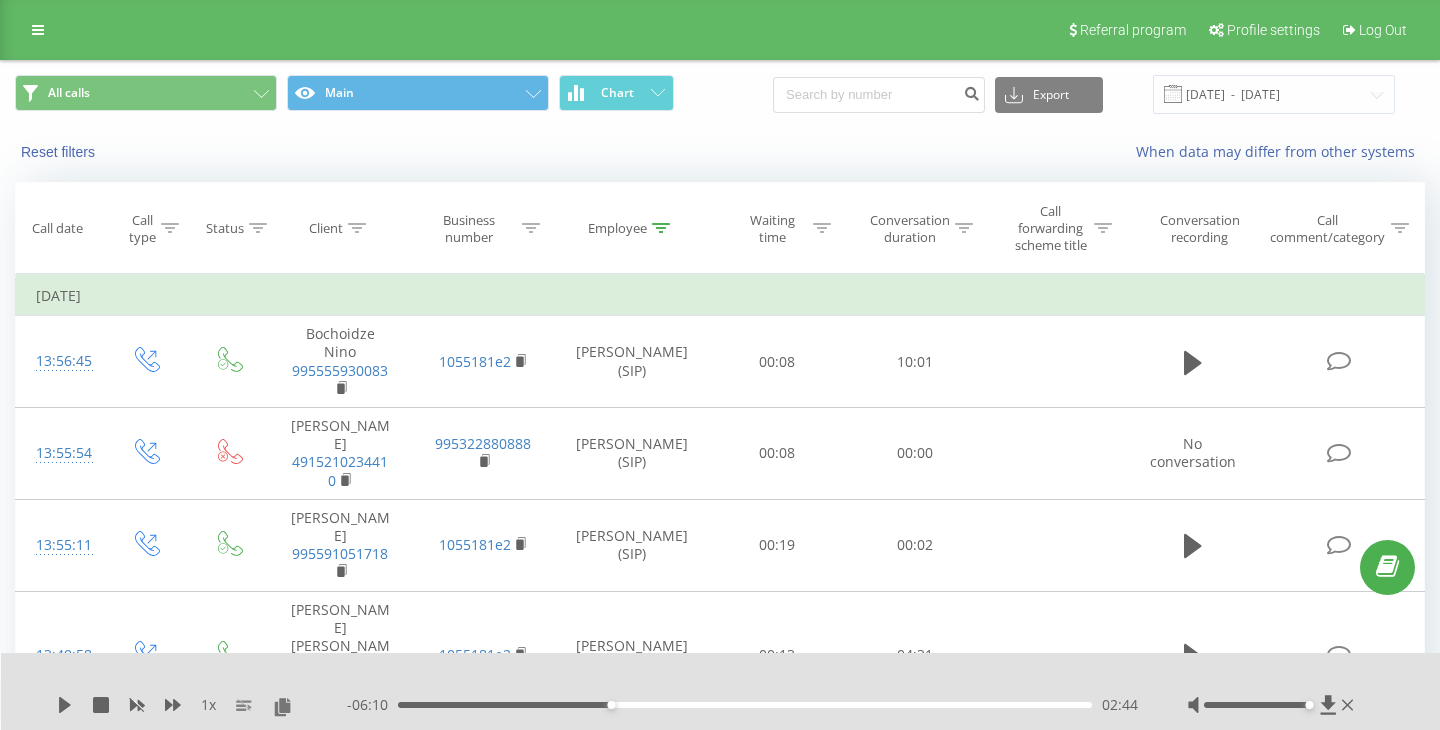 scroll, scrollTop: 0, scrollLeft: 0, axis: both 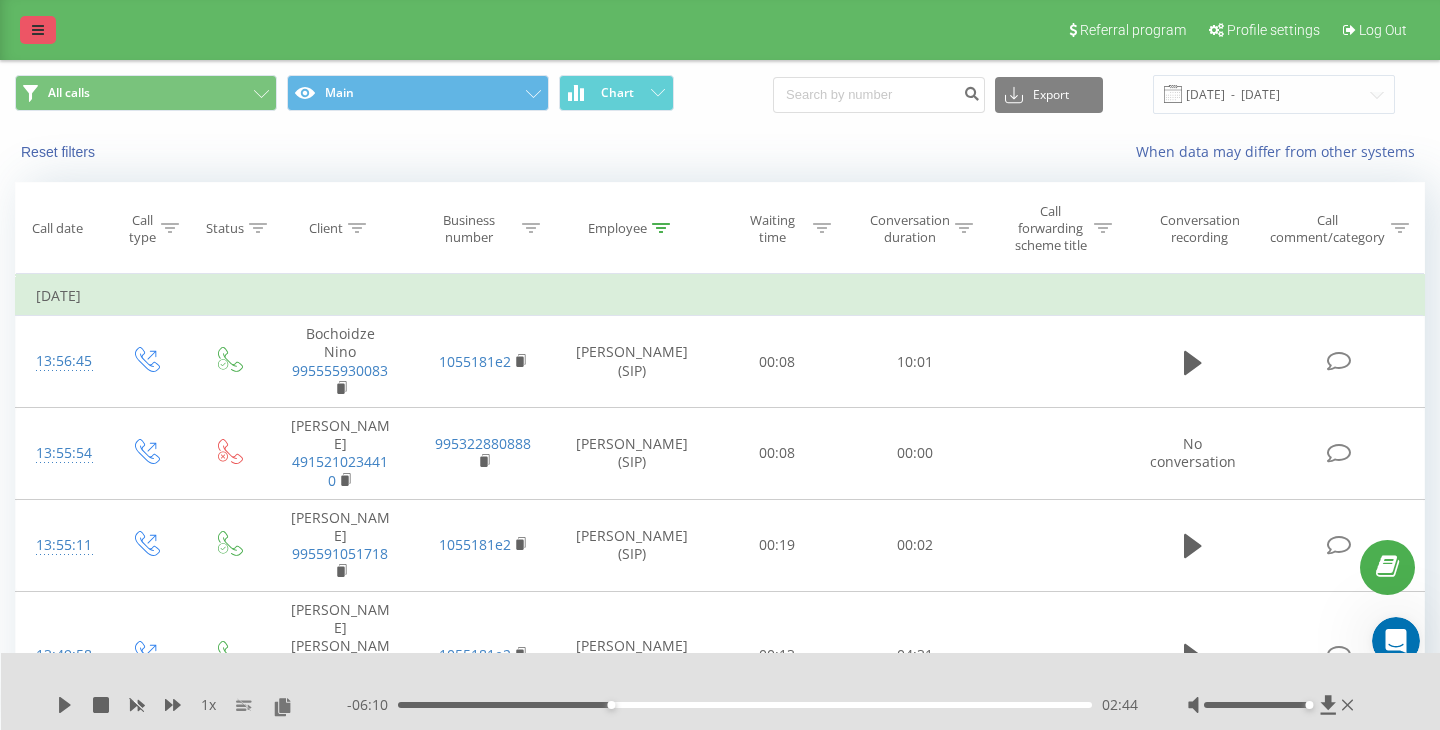 click at bounding box center (38, 30) 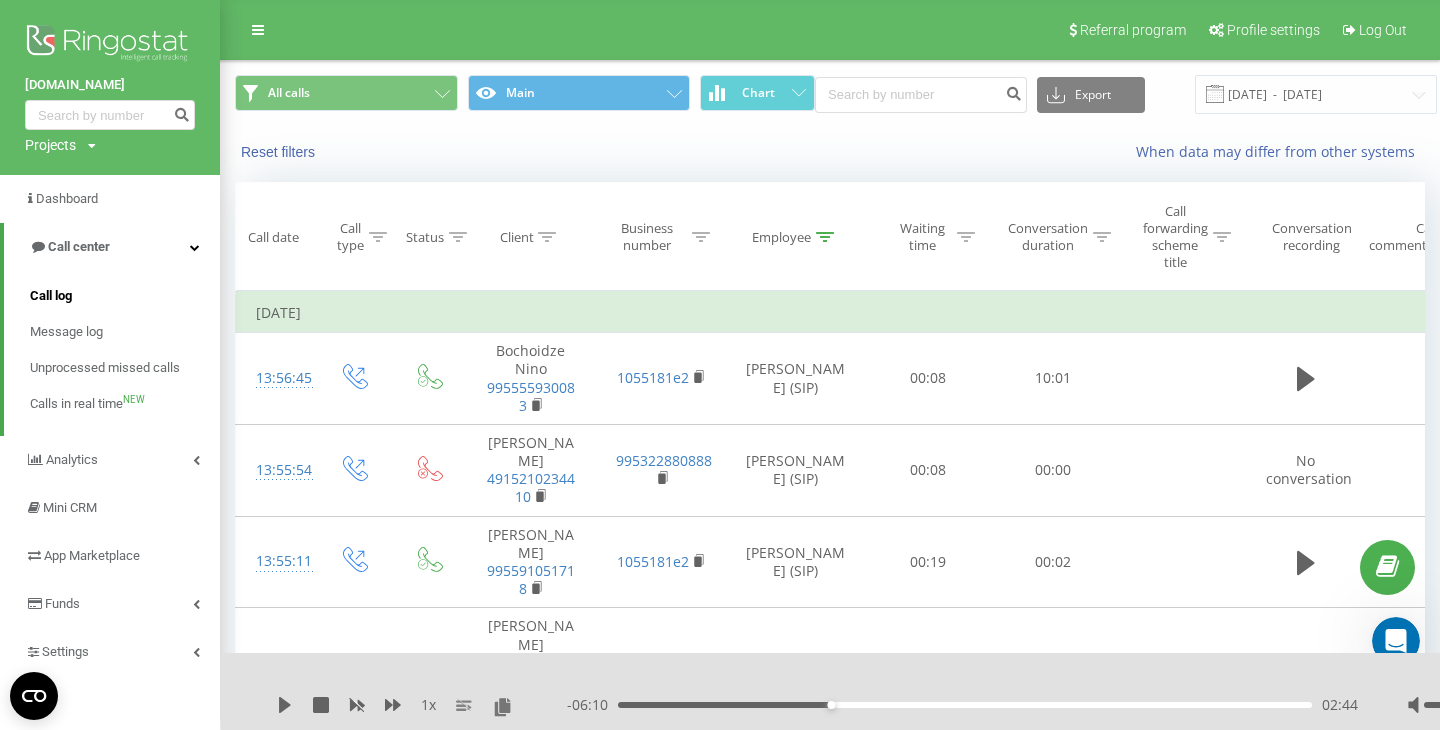 click on "Call log" at bounding box center [51, 296] 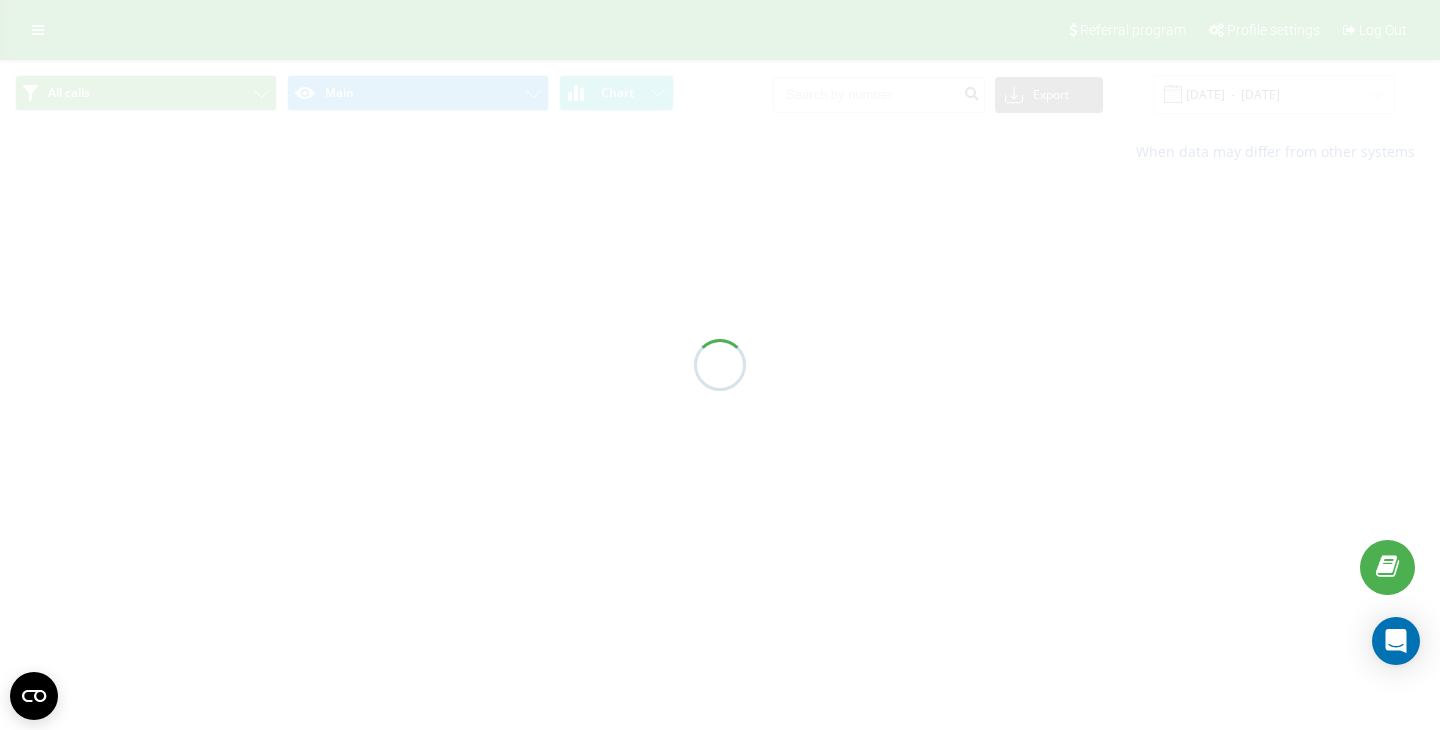 scroll, scrollTop: 0, scrollLeft: 0, axis: both 